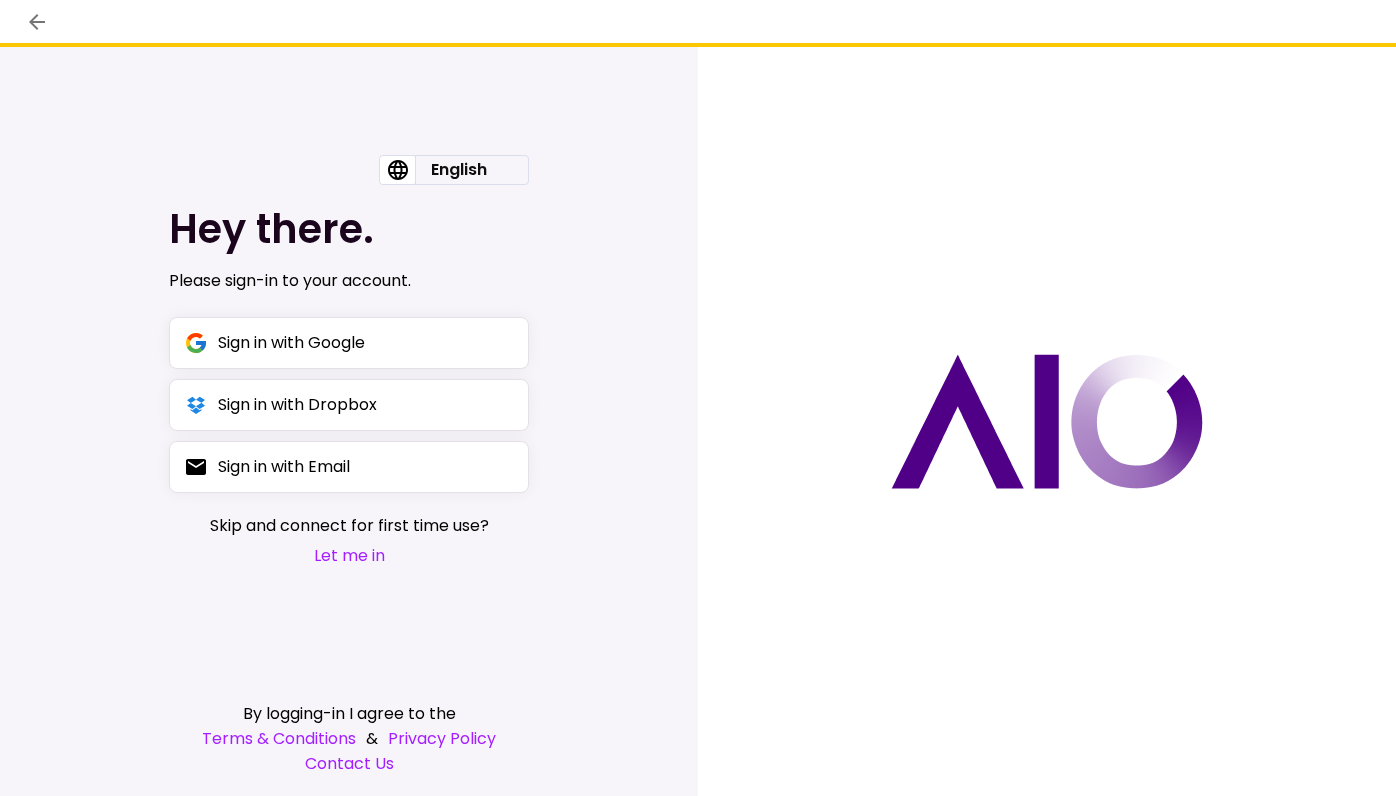 scroll, scrollTop: 0, scrollLeft: 0, axis: both 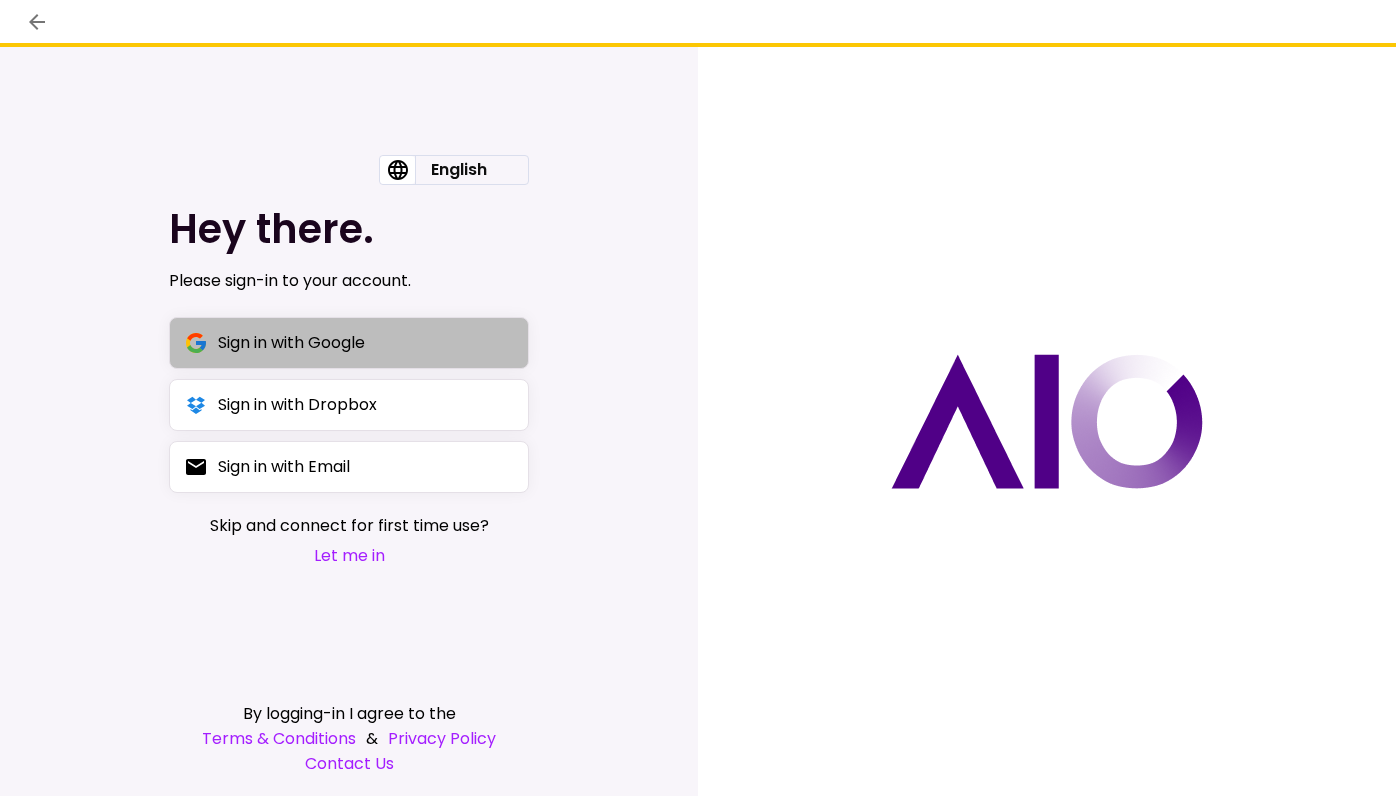 click on "Sign in with Google" at bounding box center [349, 343] 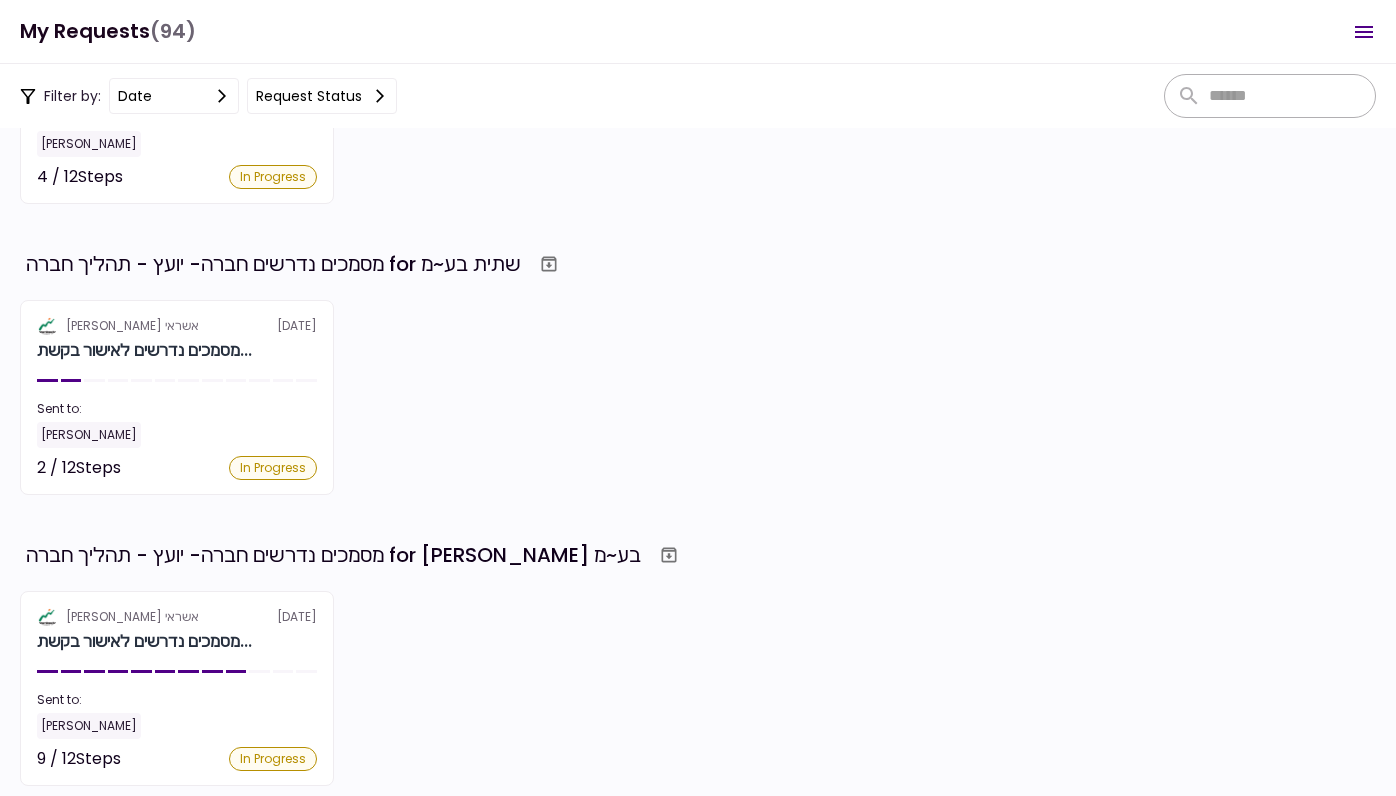 scroll, scrollTop: 2283, scrollLeft: 0, axis: vertical 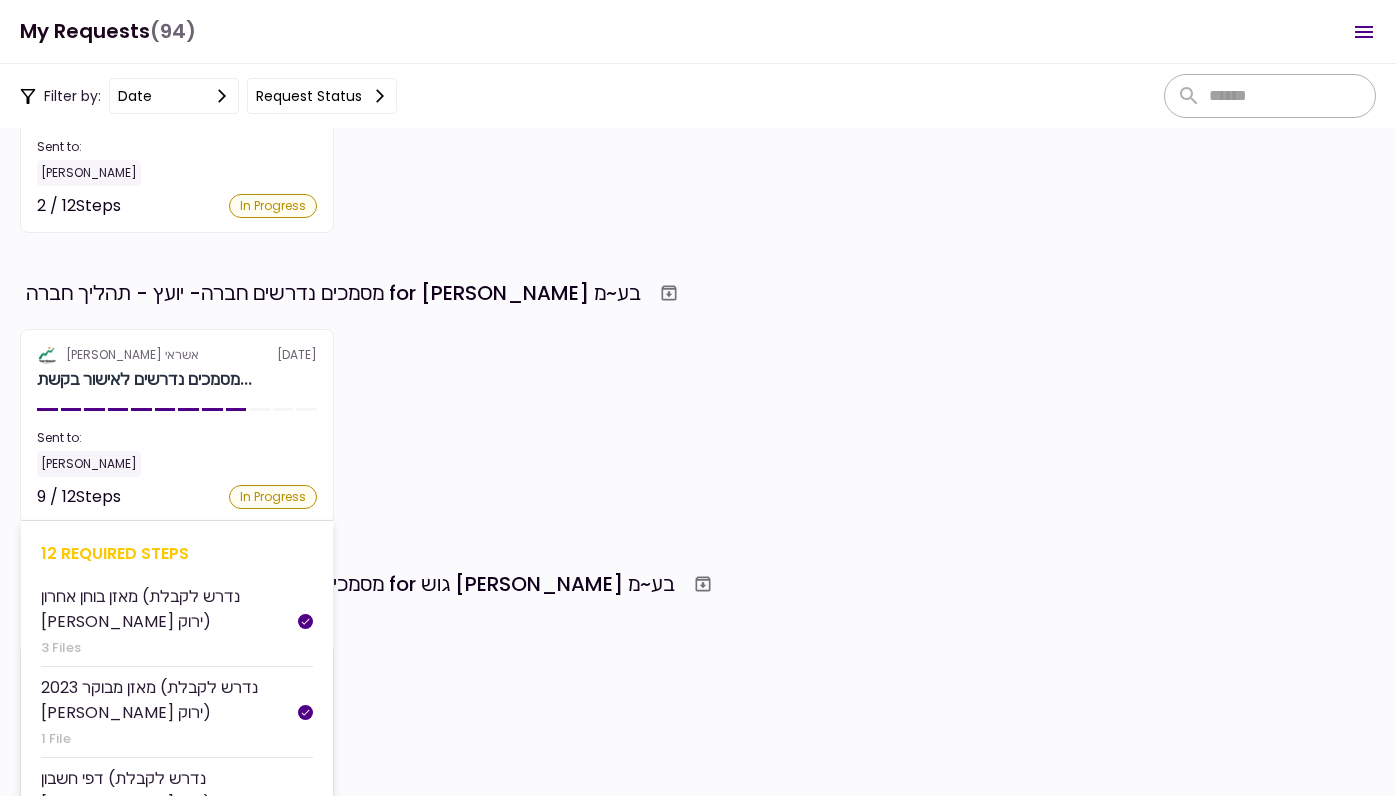 click at bounding box center [283, 409] 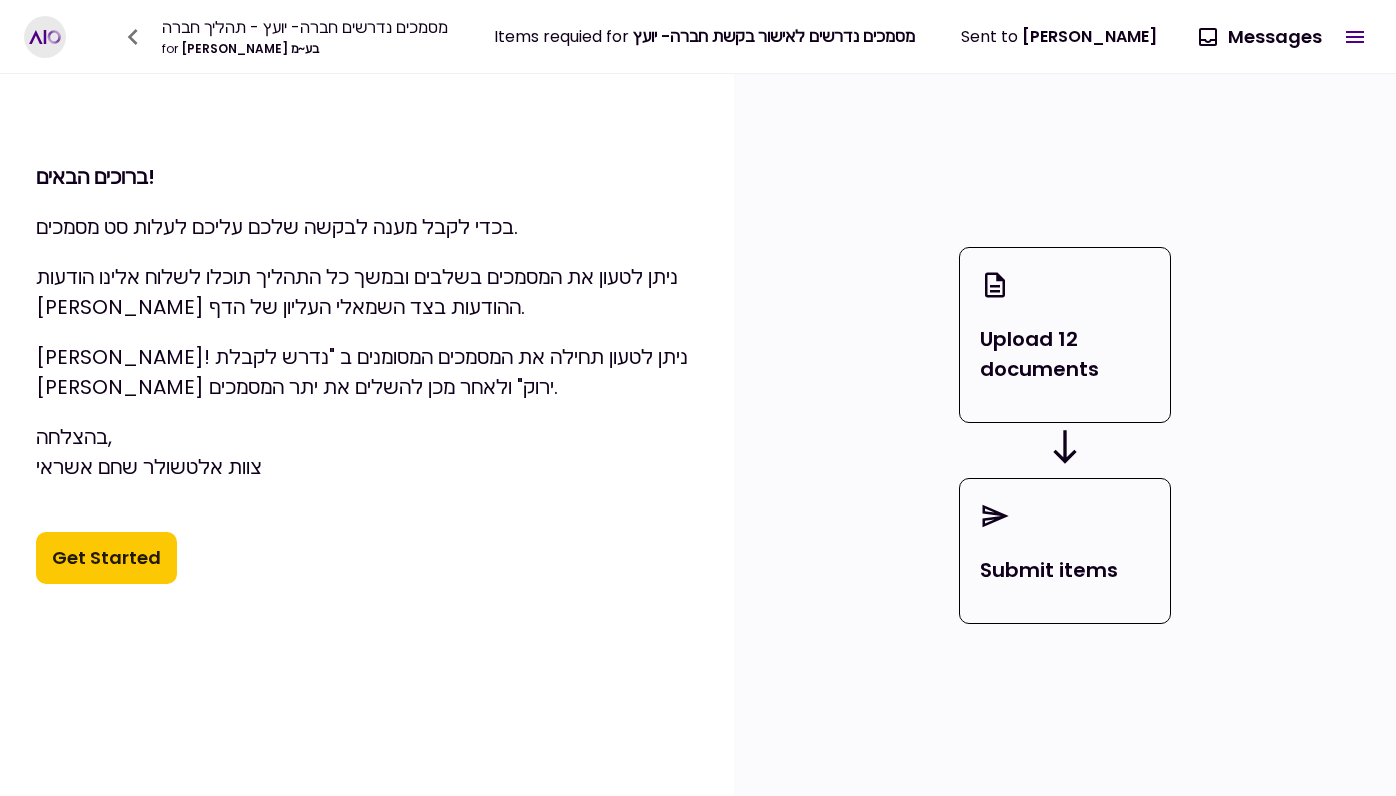 click on "Get Started" at bounding box center [106, 558] 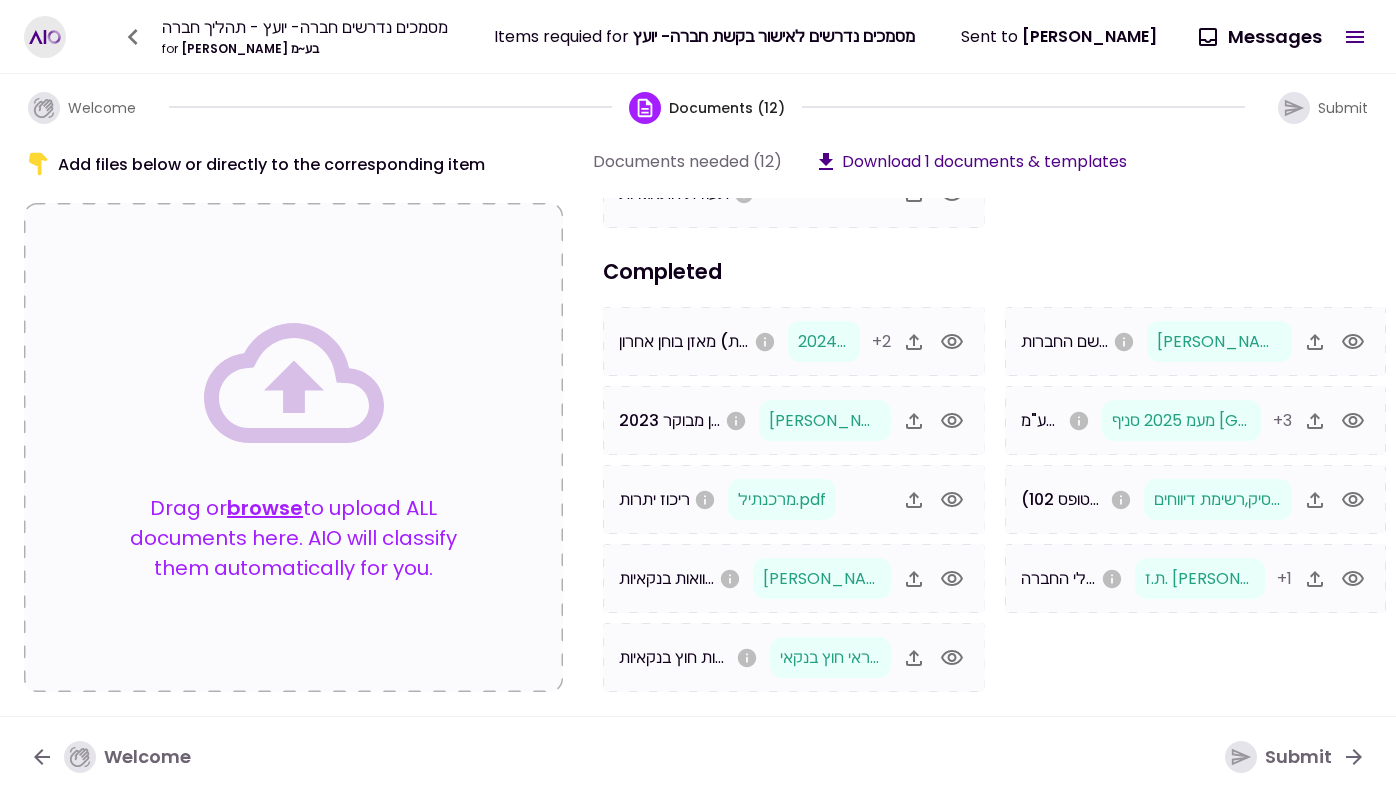 scroll, scrollTop: 169, scrollLeft: 0, axis: vertical 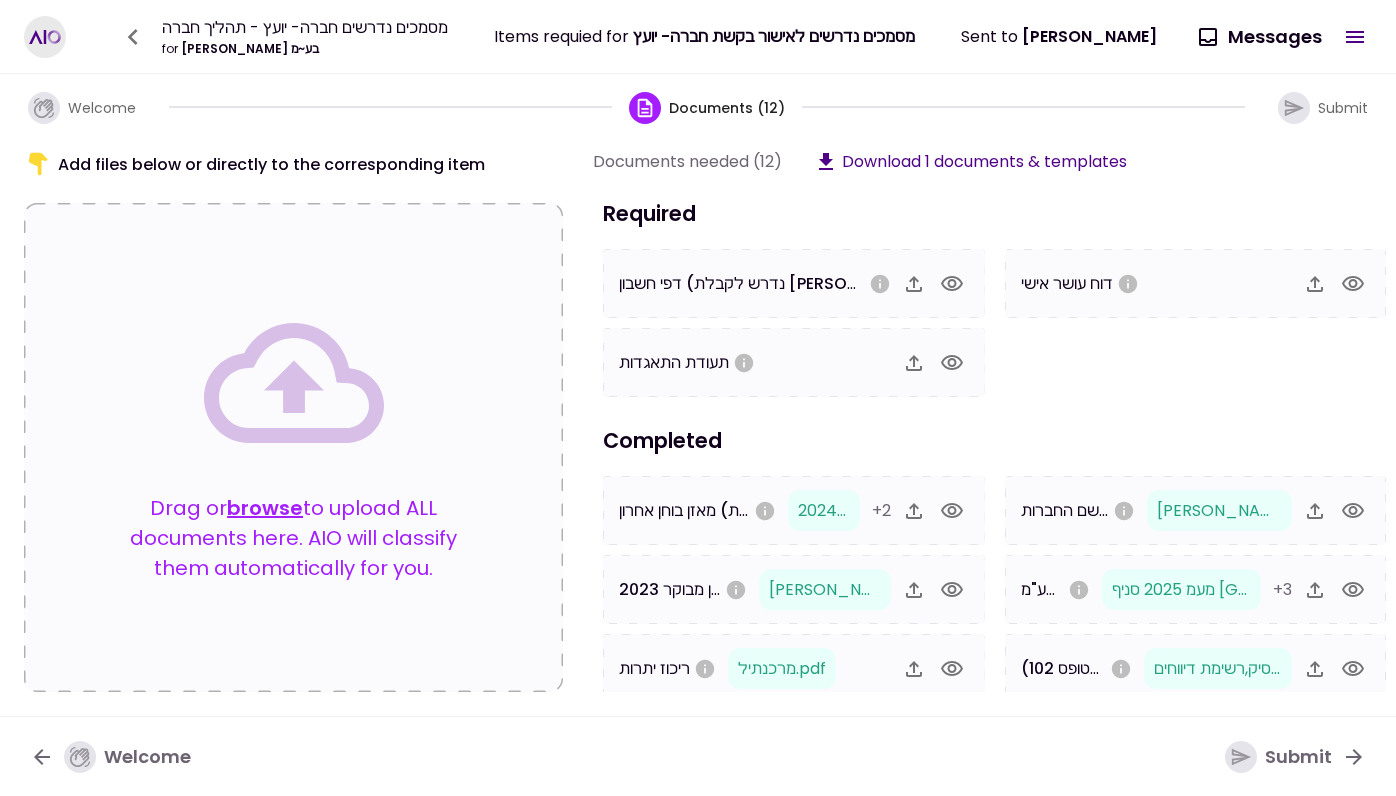 click 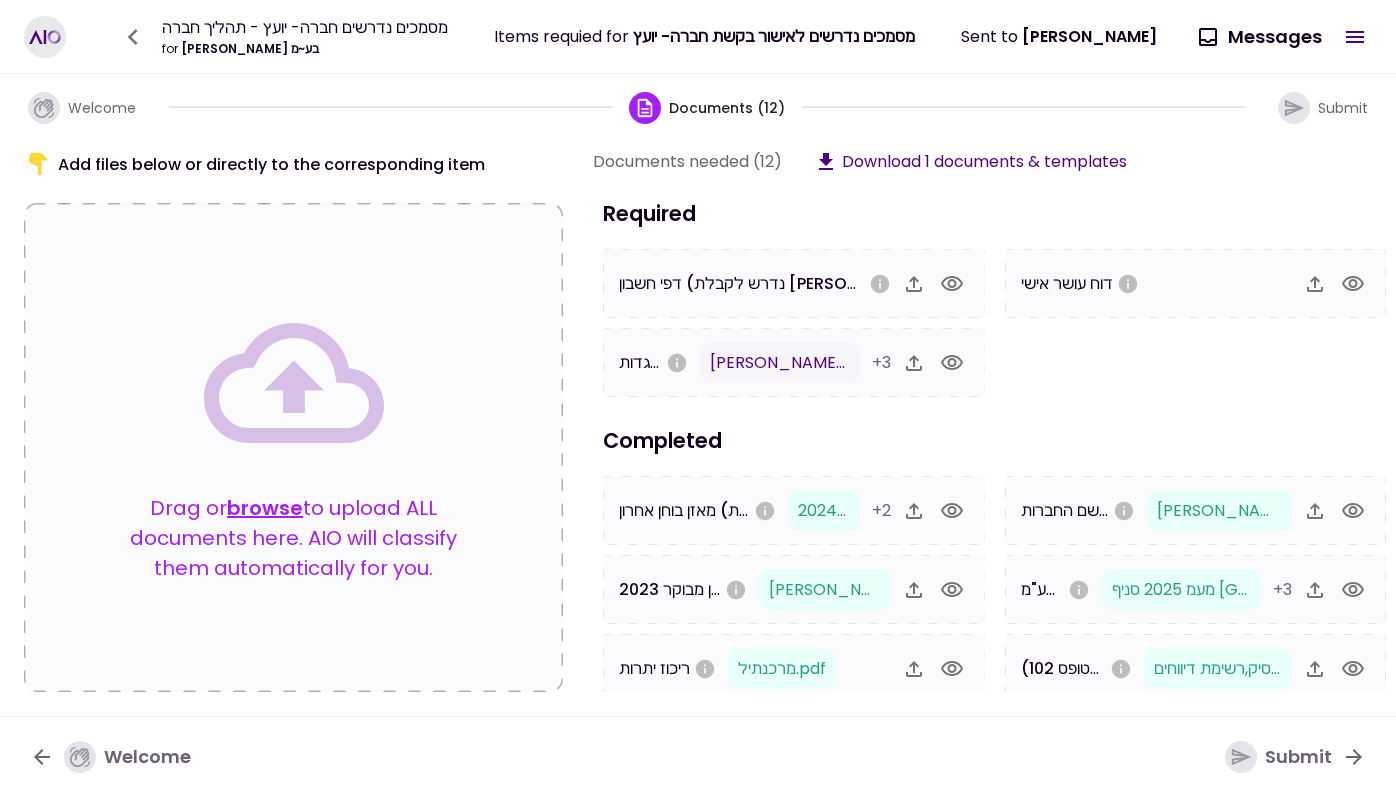 click 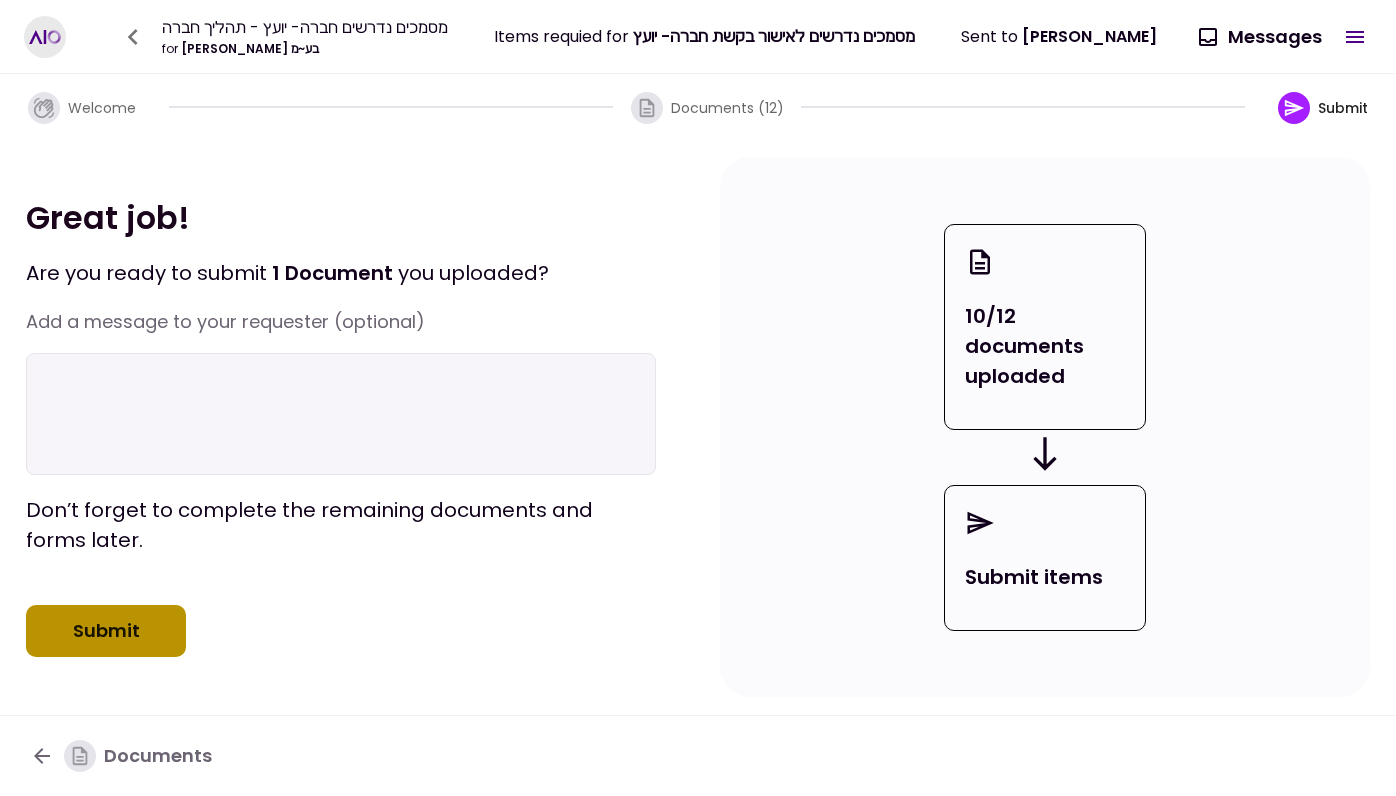 click on "Submit" at bounding box center [106, 631] 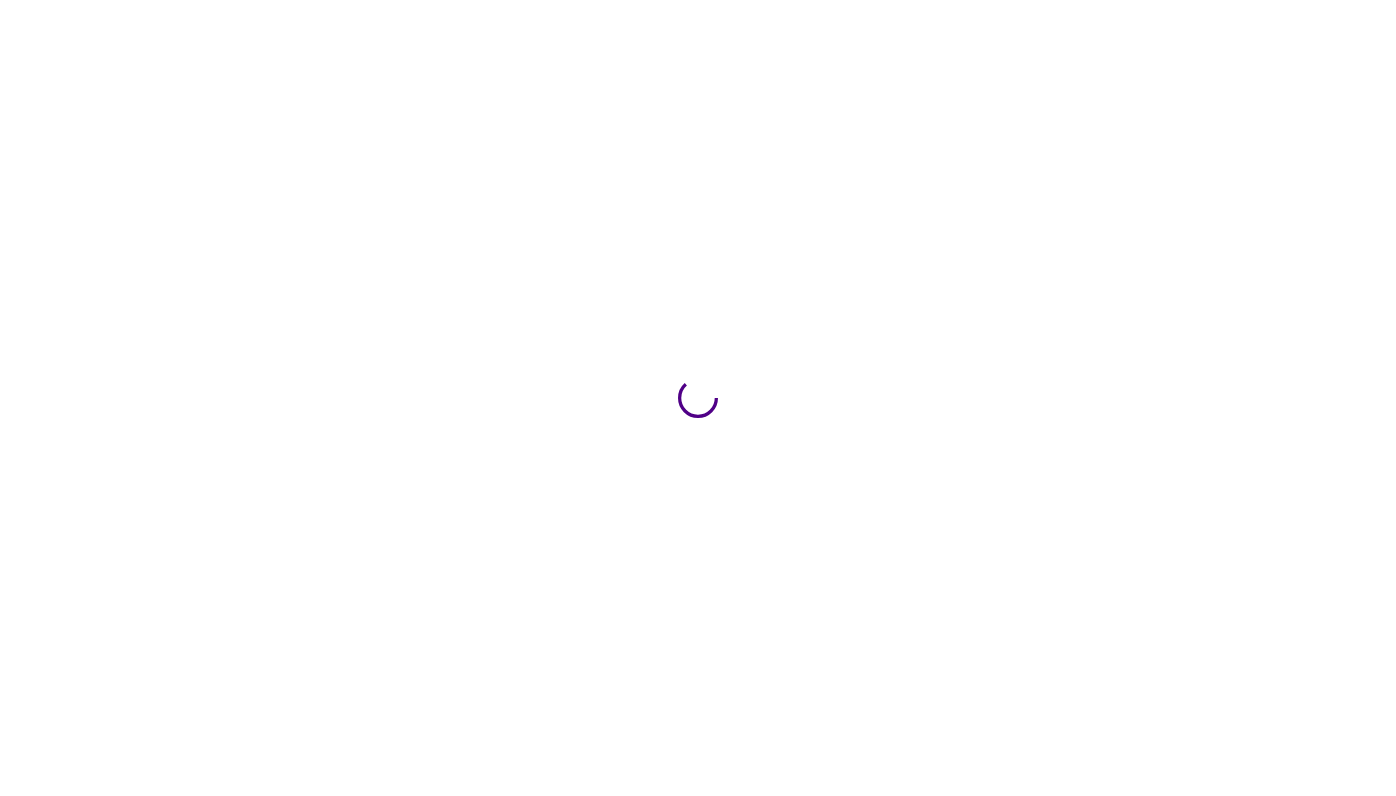 scroll, scrollTop: 0, scrollLeft: 0, axis: both 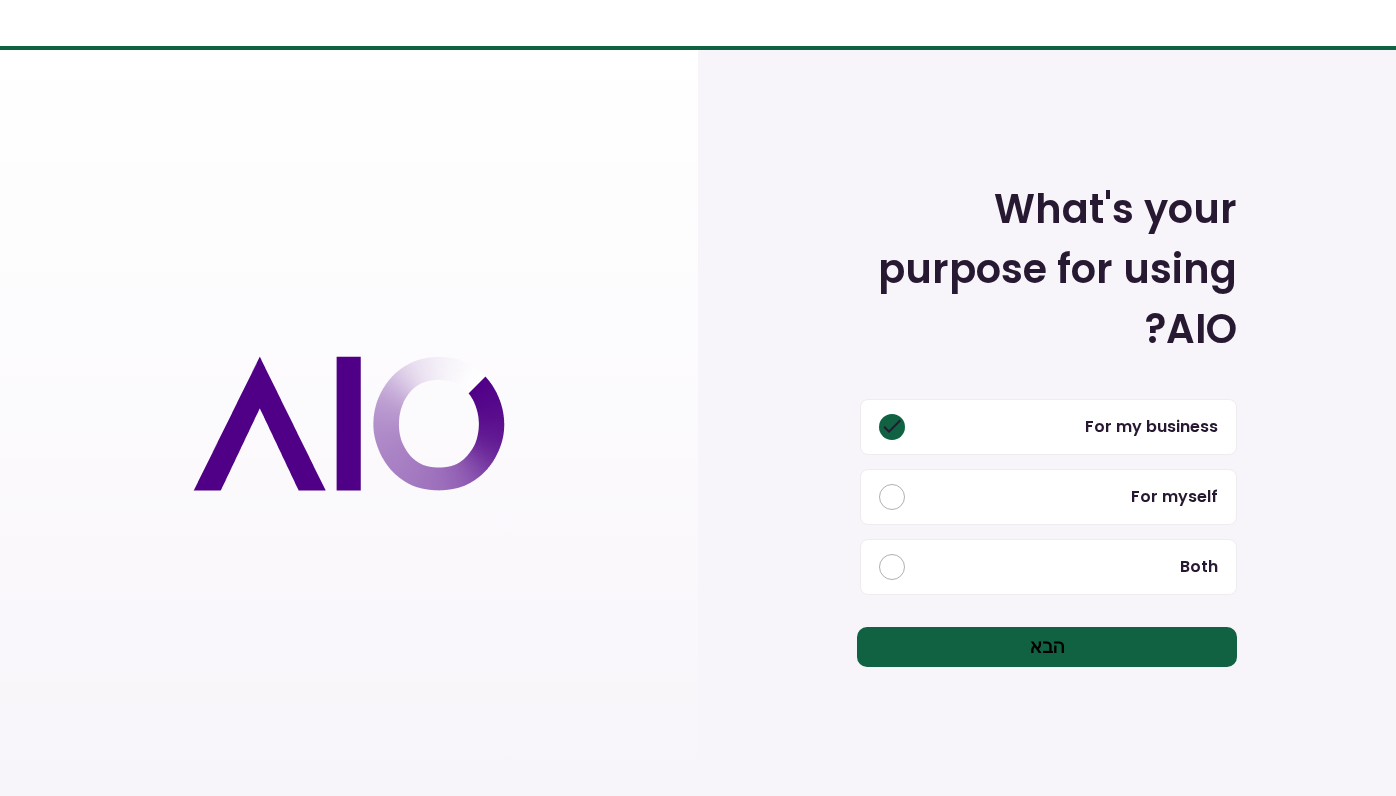 click on "הבא" at bounding box center [1047, 647] 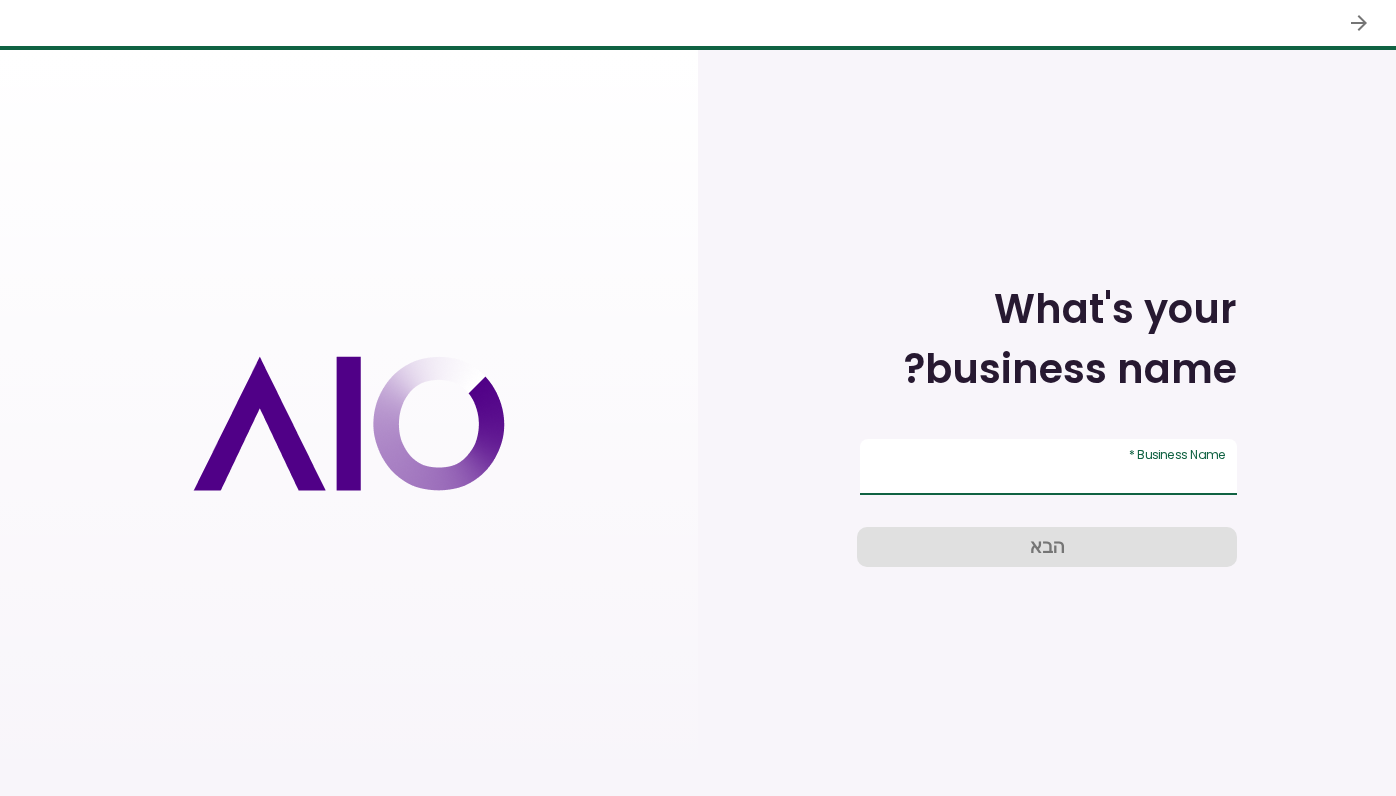 click on "Business Name   *" at bounding box center [1048, 467] 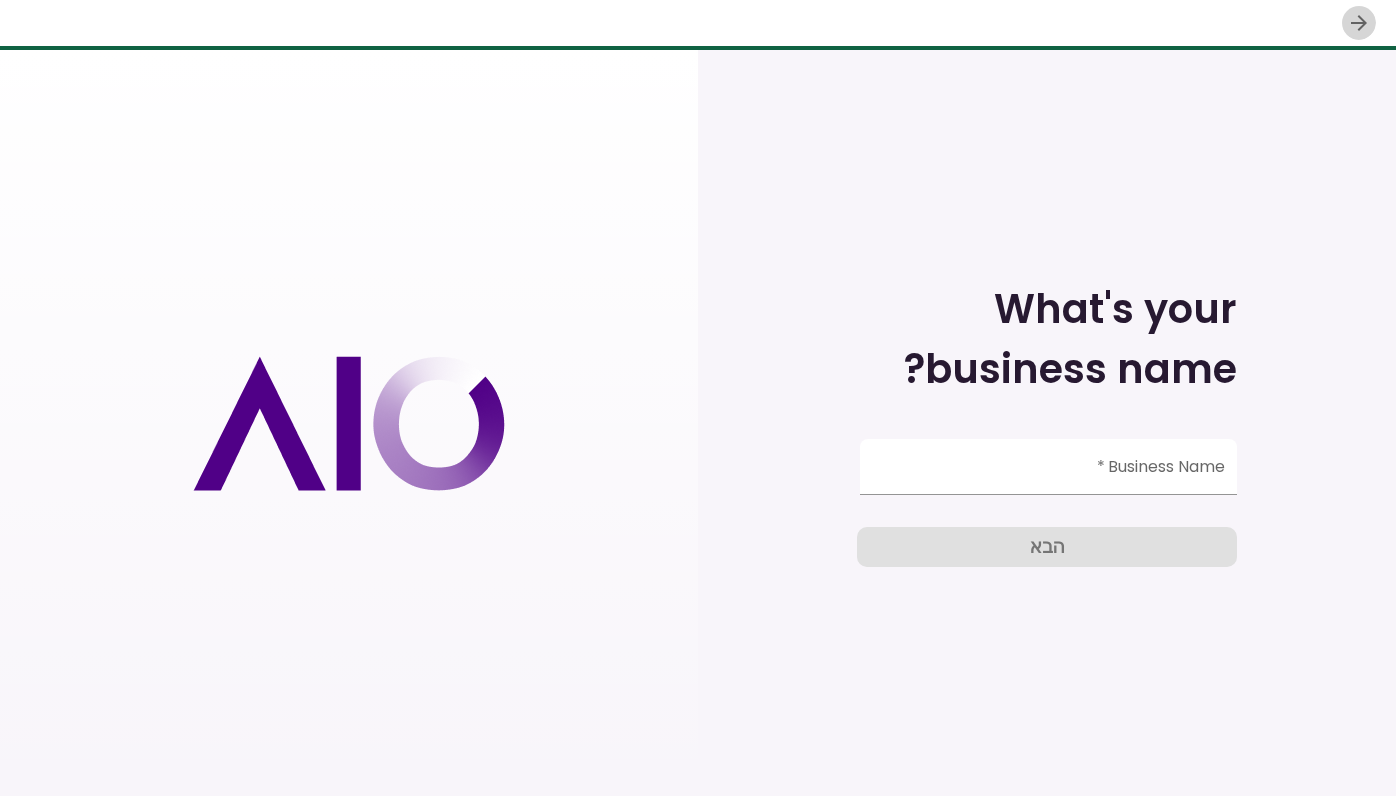 click 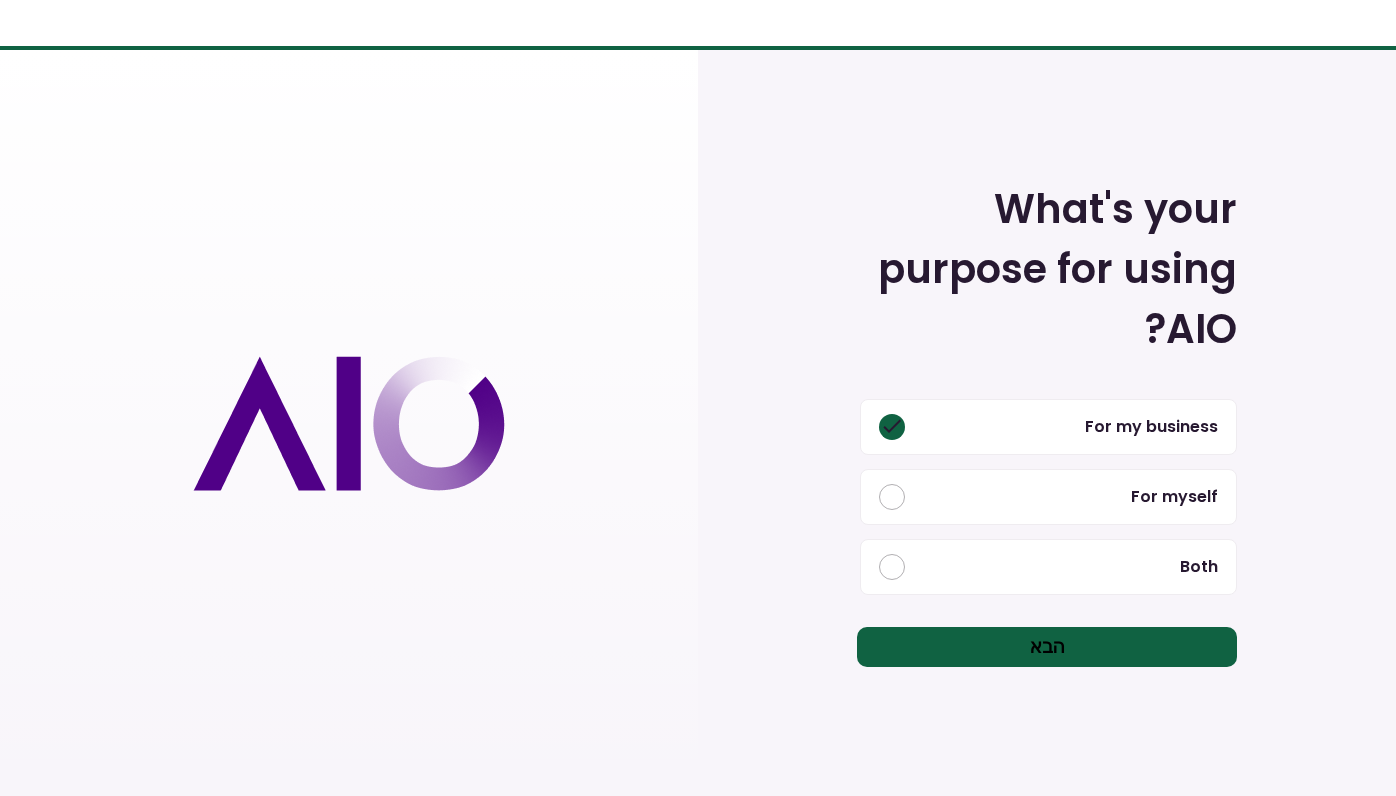 click at bounding box center [698, 25] 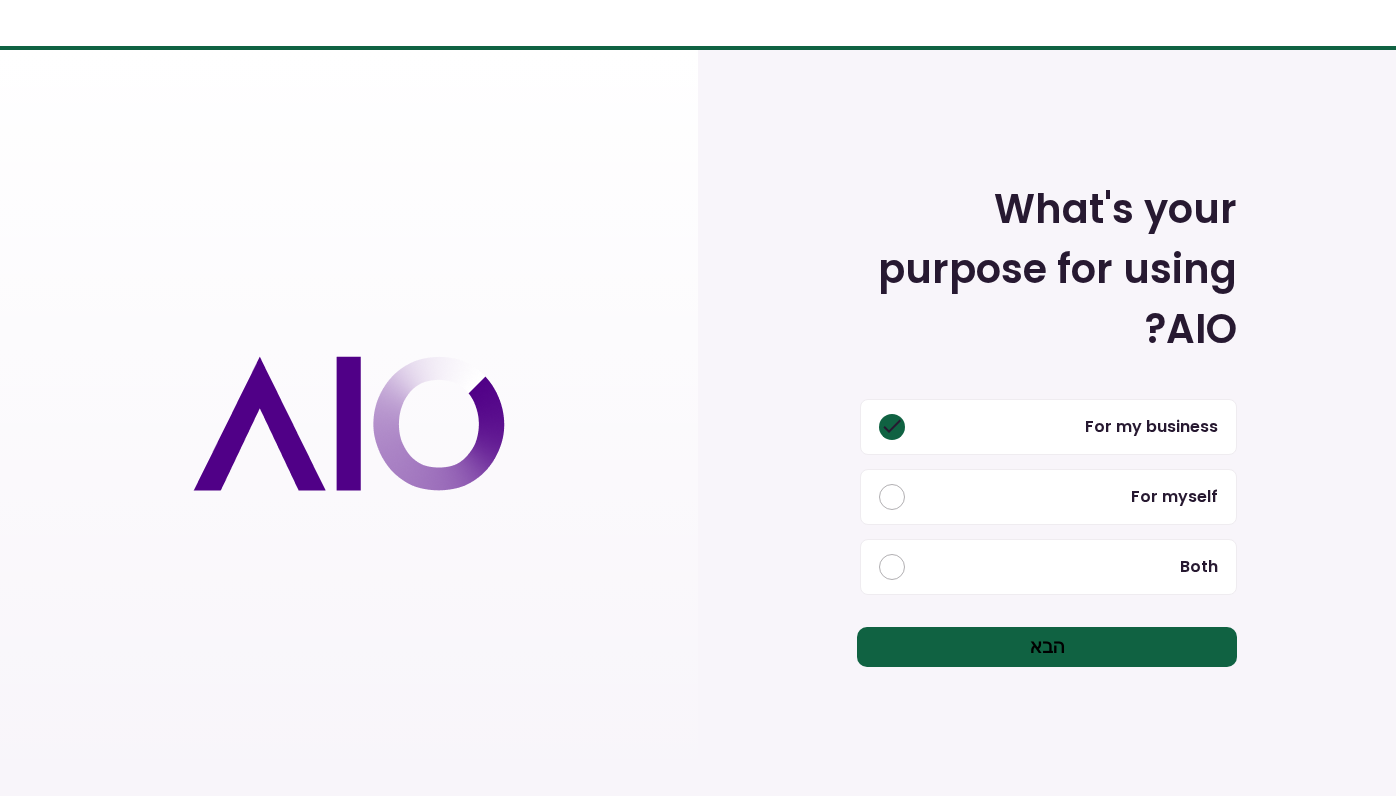 click on "הבא" at bounding box center (1047, 647) 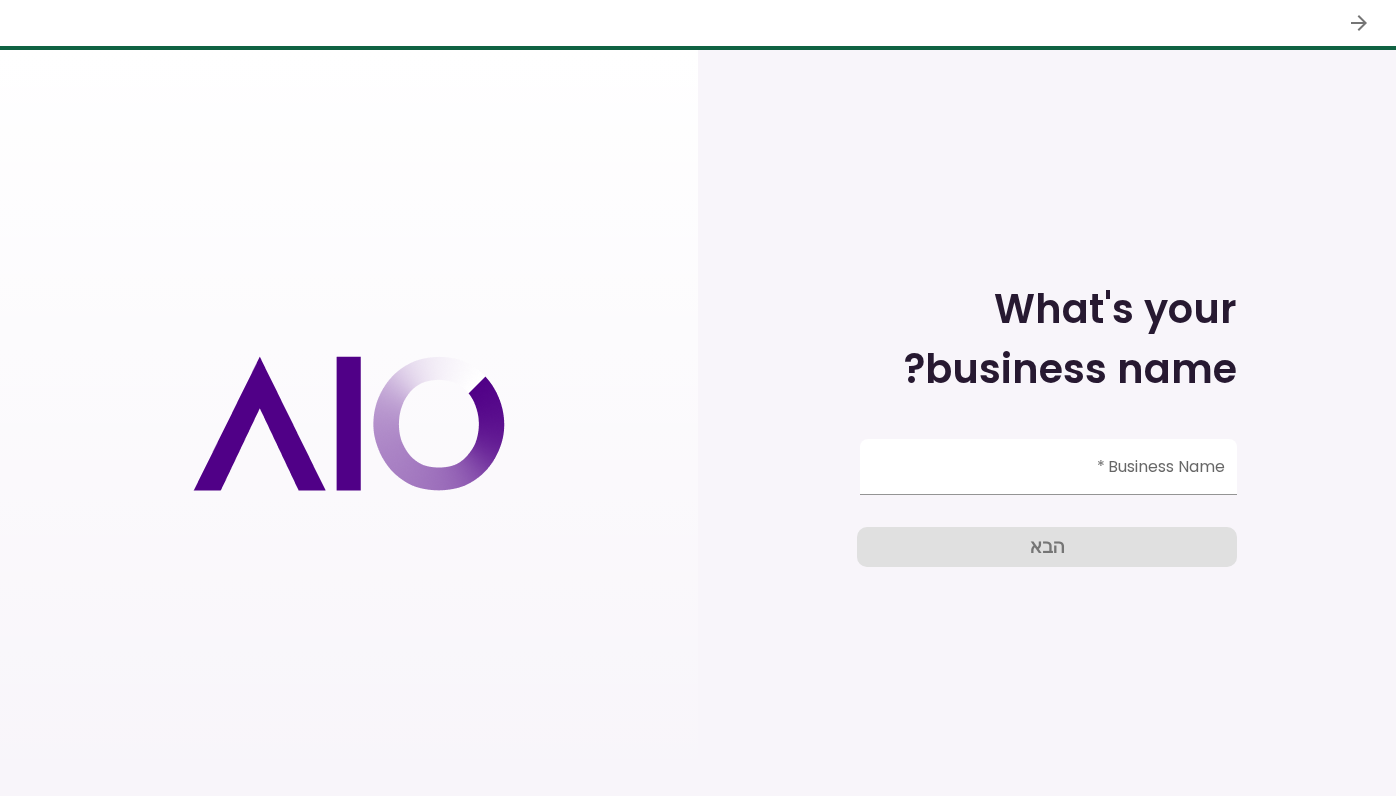 click on "הבא" at bounding box center (1047, 547) 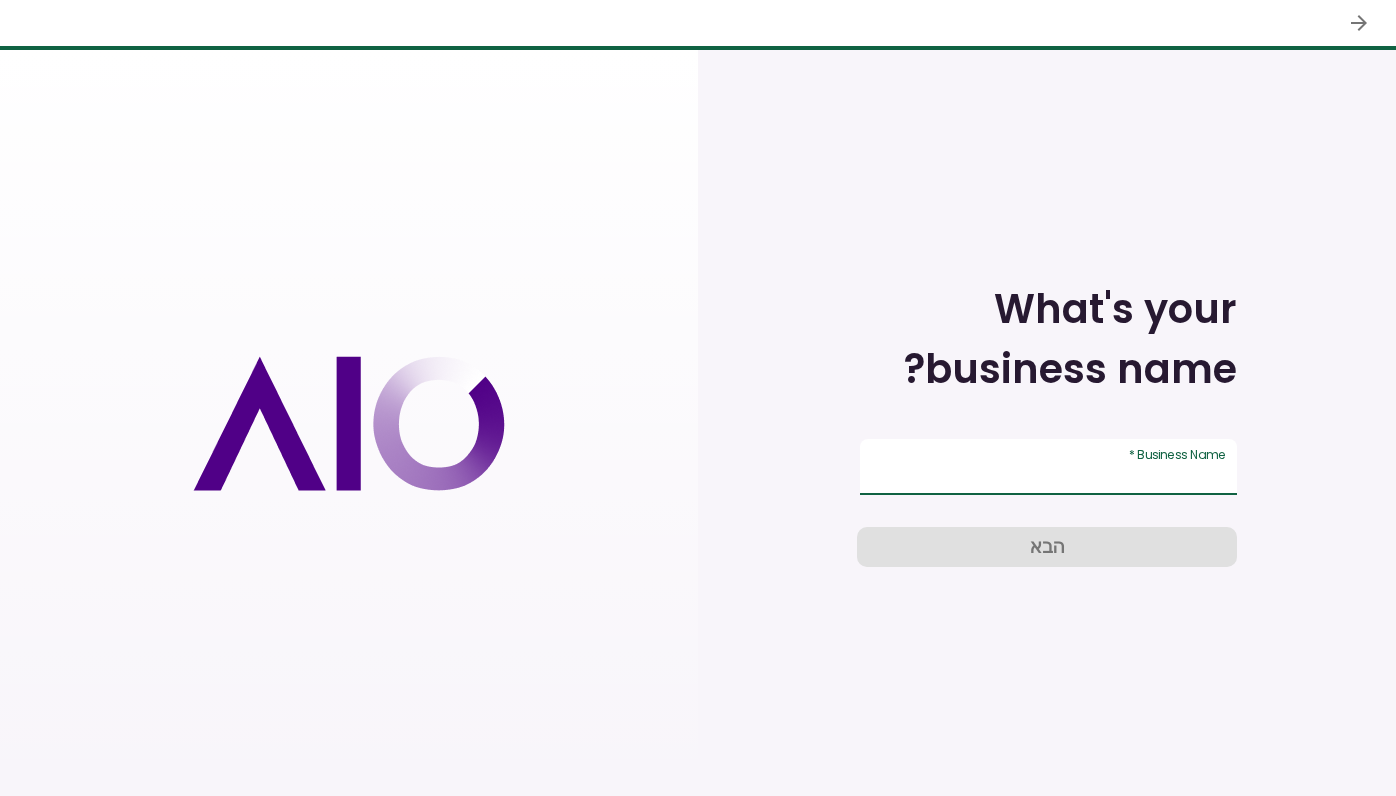 click on "Business Name   *" at bounding box center (1048, 467) 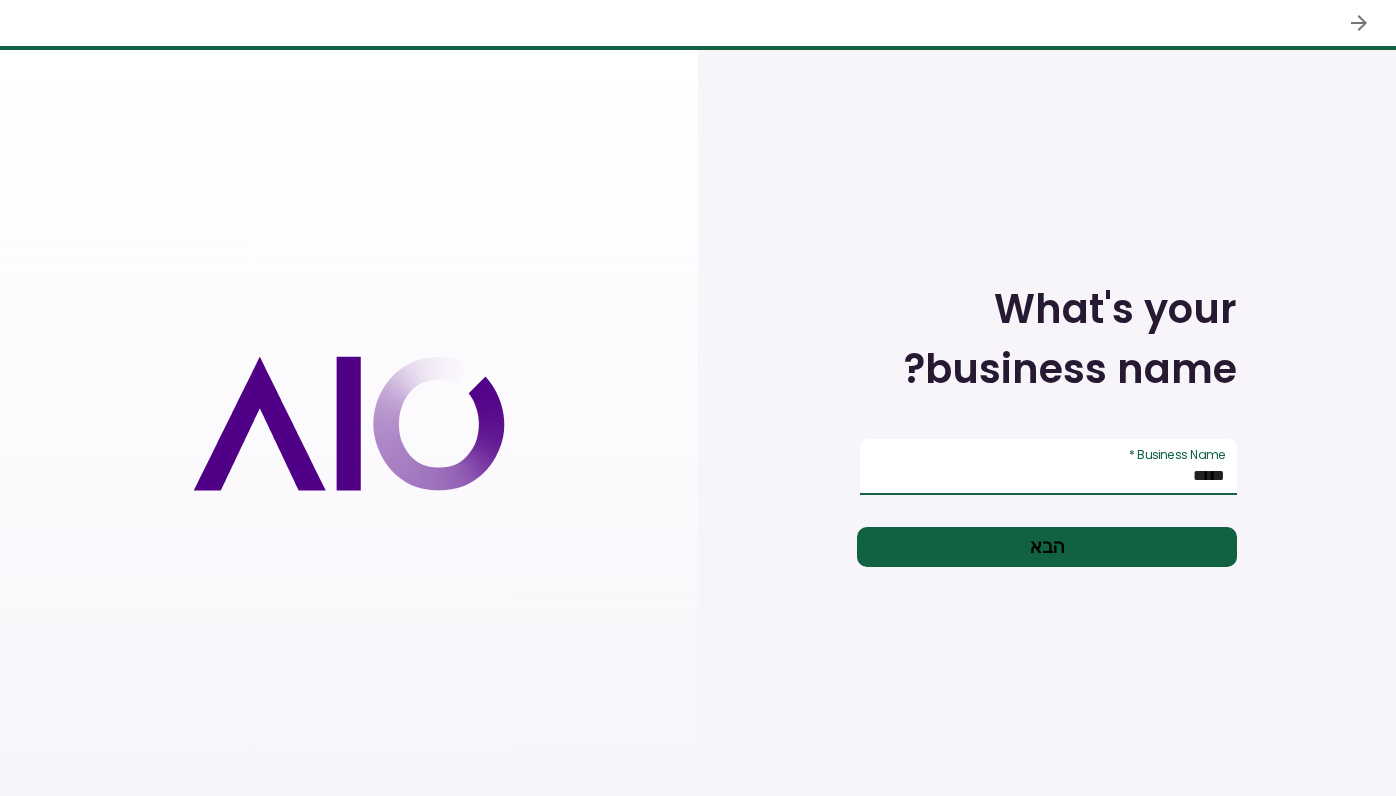 type on "*****" 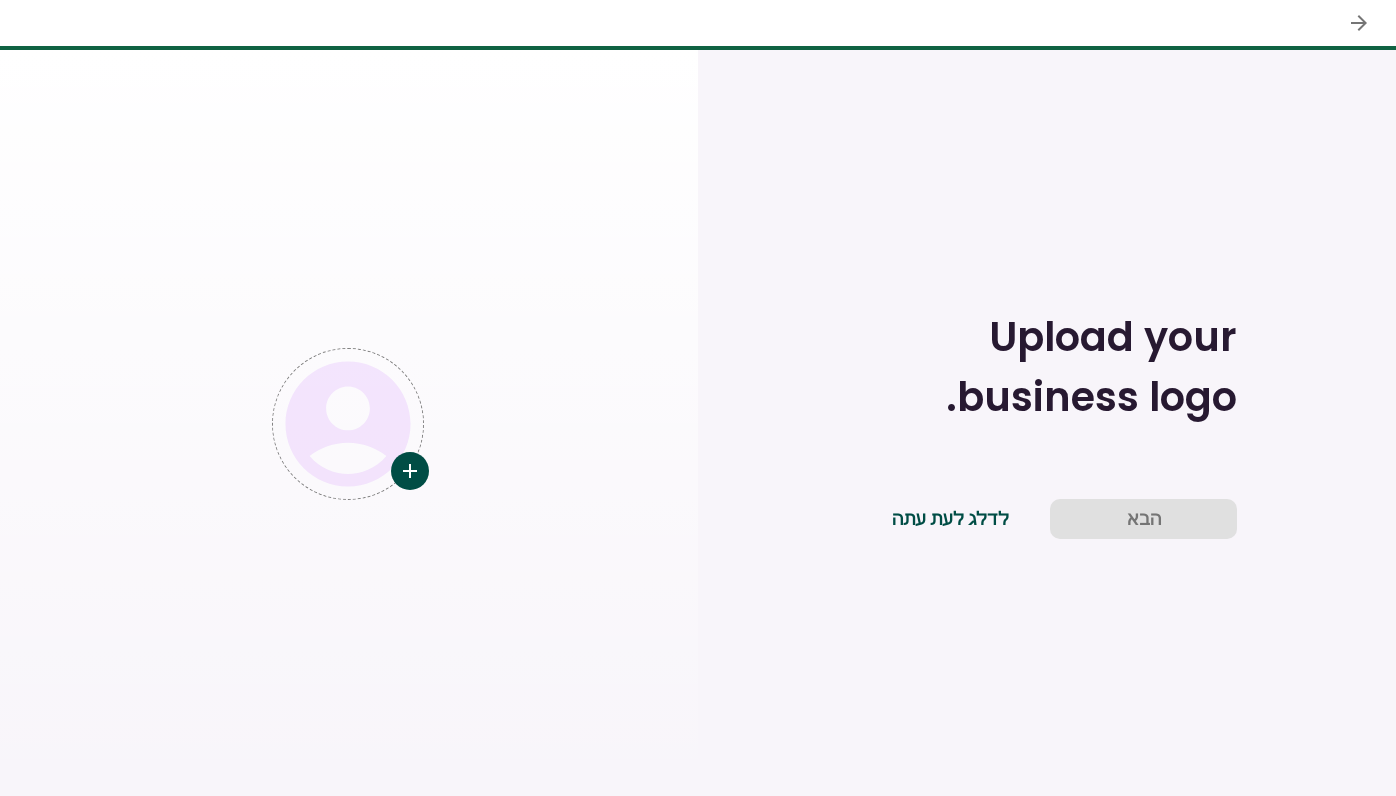 click on "לדלג לעת עתה" at bounding box center (950, 519) 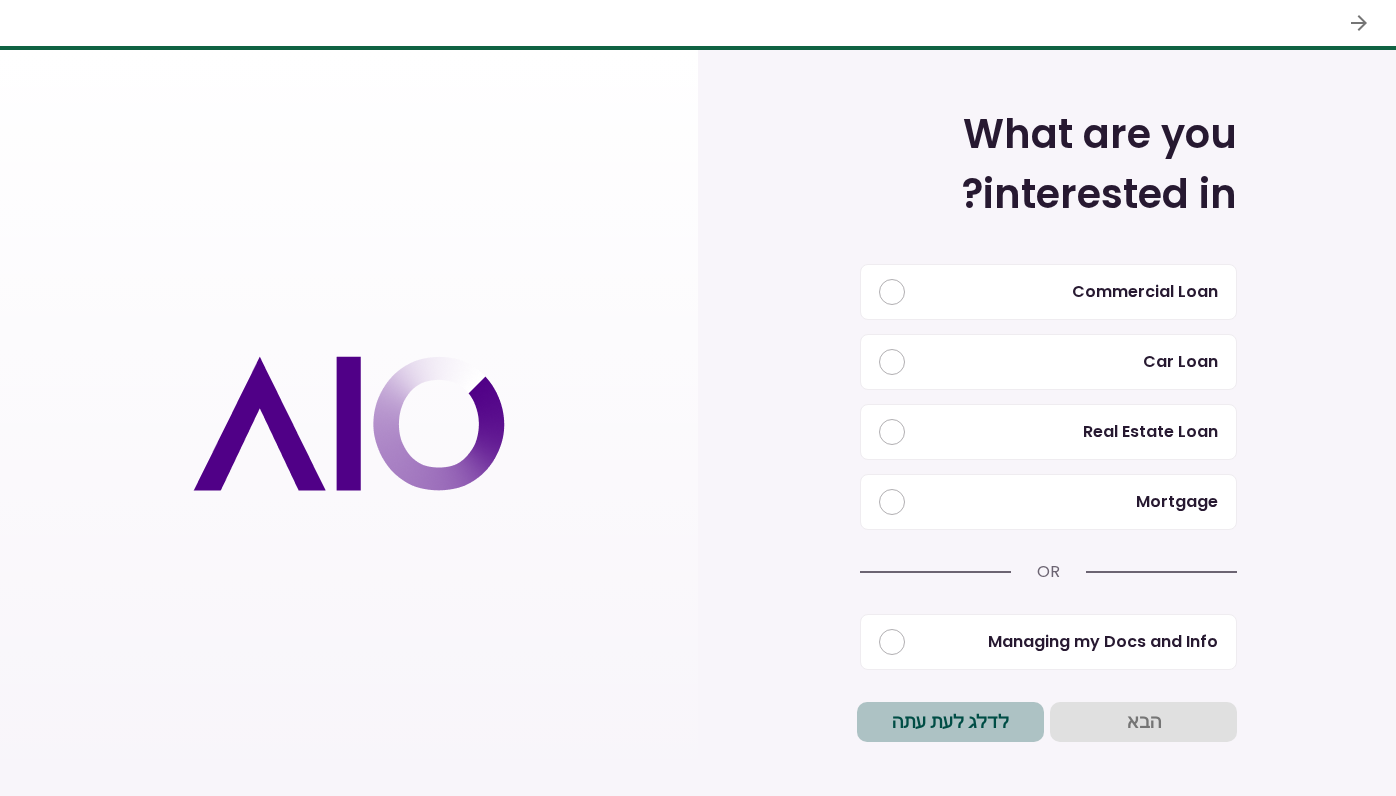 click on "לדלג לעת עתה" at bounding box center (950, 722) 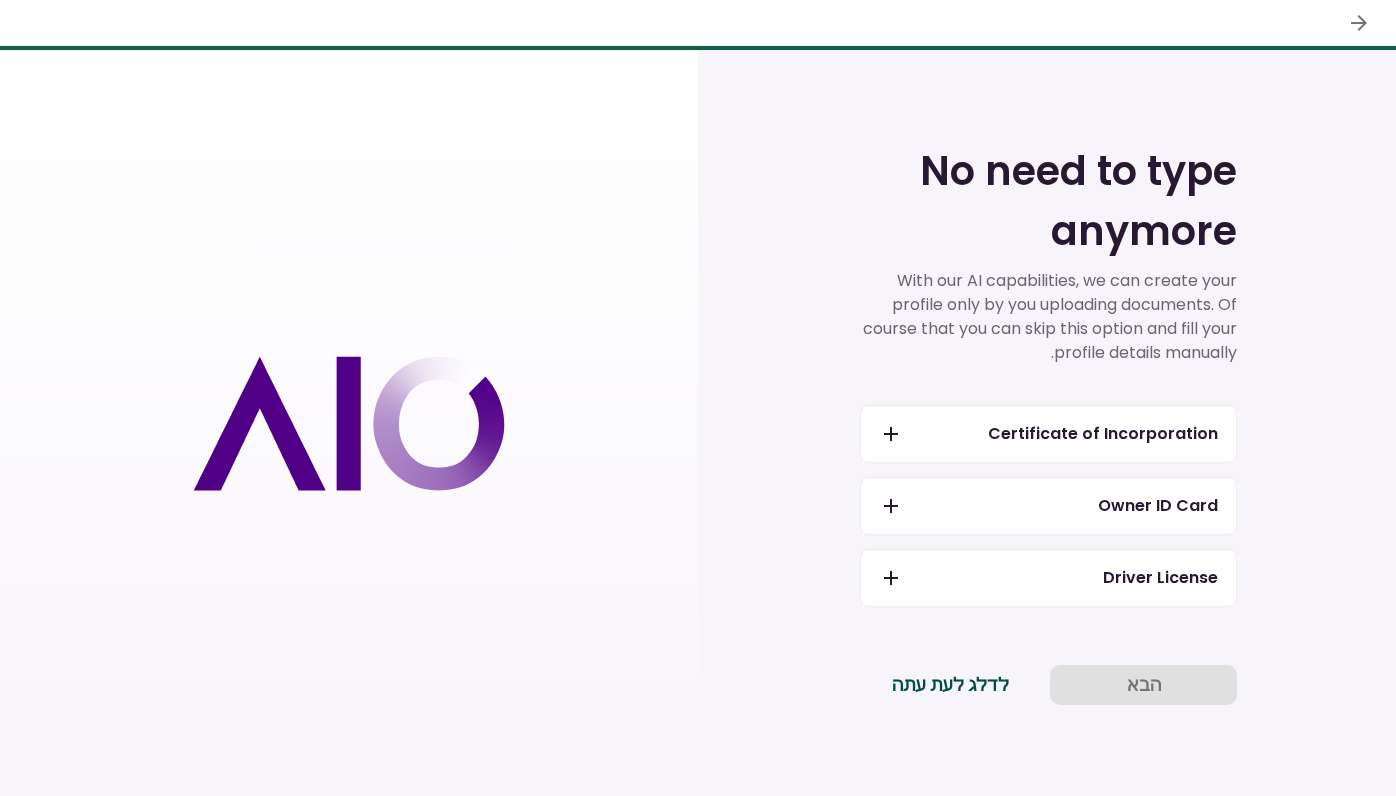 click on "לדלג לעת עתה" at bounding box center [950, 685] 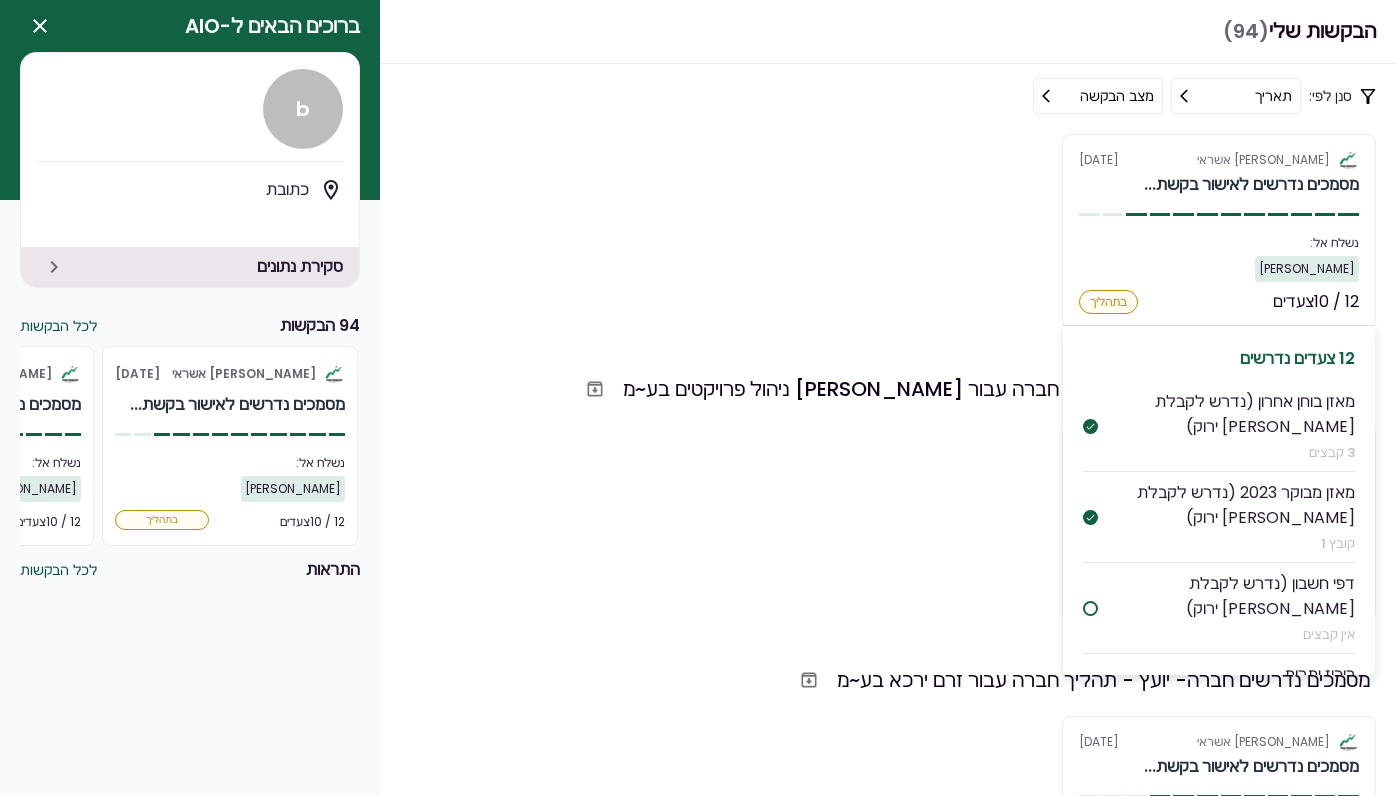 scroll, scrollTop: 0, scrollLeft: 0, axis: both 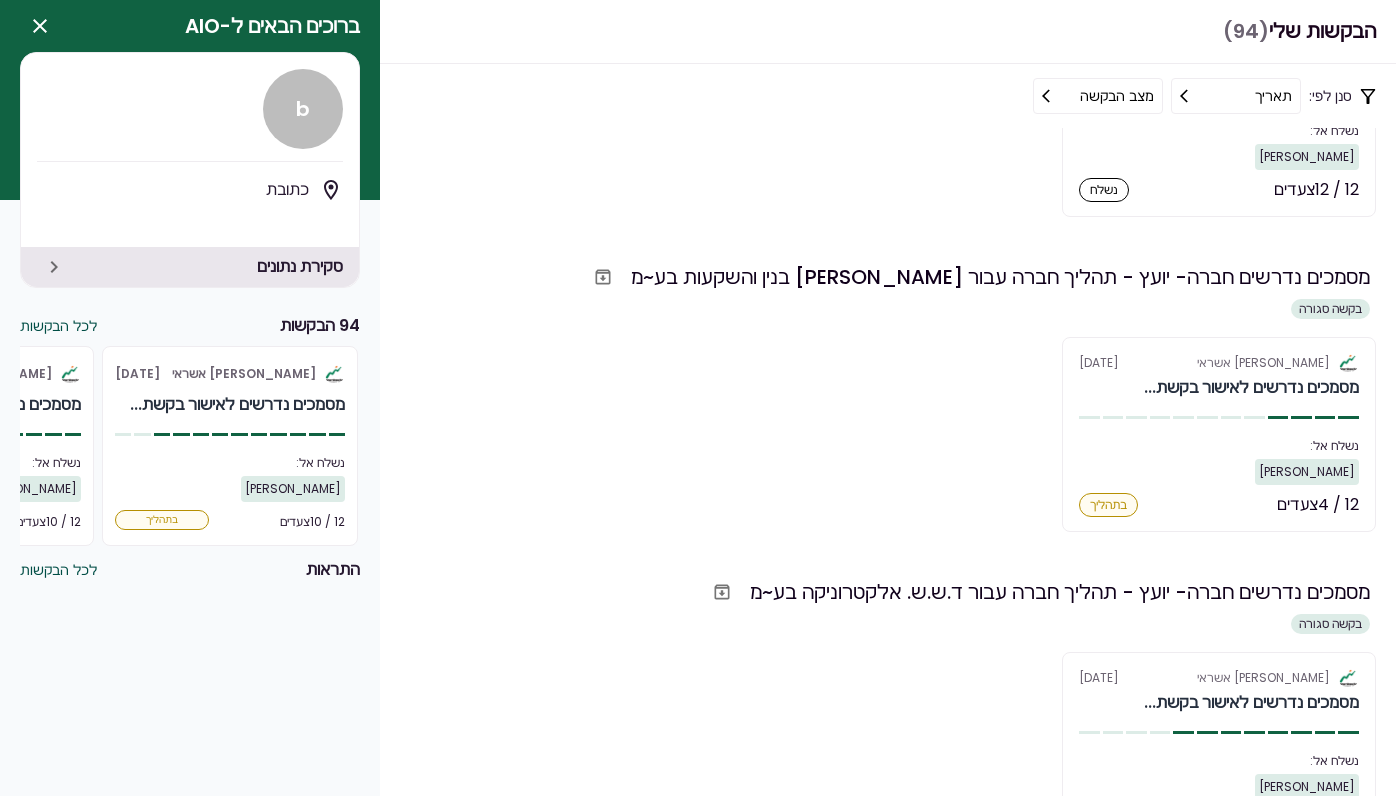 click on "מסמכים נדרשים חברה- יועץ - תהליך חברה עבור סמי נופי ובניו בע~מ אלטשולר שחם אשראי 9 Jul מסמכים נדרשים לאישור בקשת... נשלח אל: תום יפת 12 / 10  צעדים בתהליך 12   צעדים נדרשים מאזן בוחן אחרון (נדרש לקבלת אור ירוק) 3 קבצים מאזן מבוקר 2023 (נדרש לקבלת אור ירוק) קובץ 1 דפי חשבון (נדרש לקבלת אור ירוק) אין קבצים ריכוז יתרות קובץ 1 פירוט הלוואות בנקאיות קובץ 1 פירוט הלוואות חוץ בנקאיות קובץ 1 נסח מפורט מרשם החברות קובץ 1 תעודת התאגדות 4 קבצים דו"ח מע"מ (ESNA) 4 קבצים דו"ח ביטוח לאומי עובדים (טופס 102) קובץ 1 דוח עושר אישי אין קבצים תעודות זהות של בעלי החברה 2 קבצים אלטשולר שחם אשראי 9 Jul נשלח אל: 12 / 10" at bounding box center (698, 462) 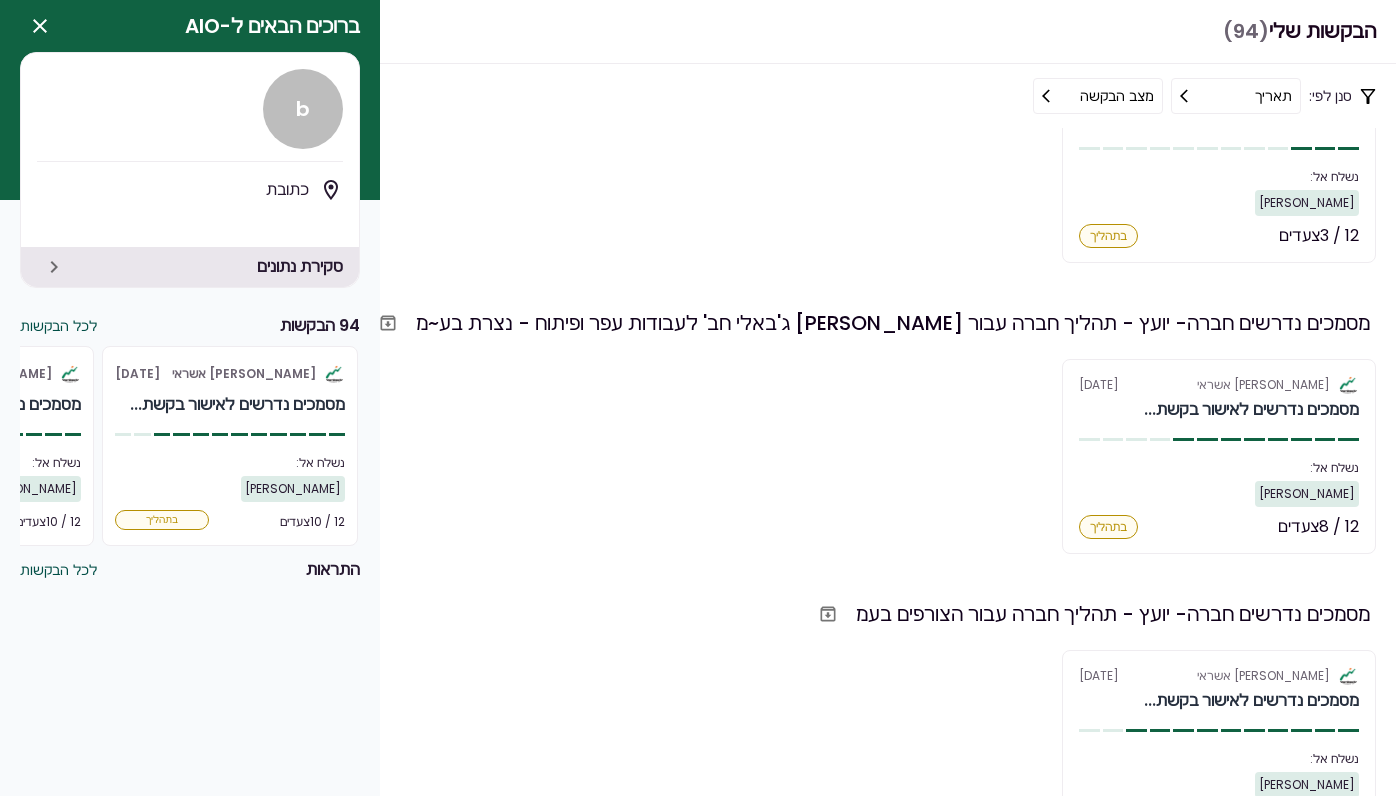 scroll, scrollTop: 4582, scrollLeft: 0, axis: vertical 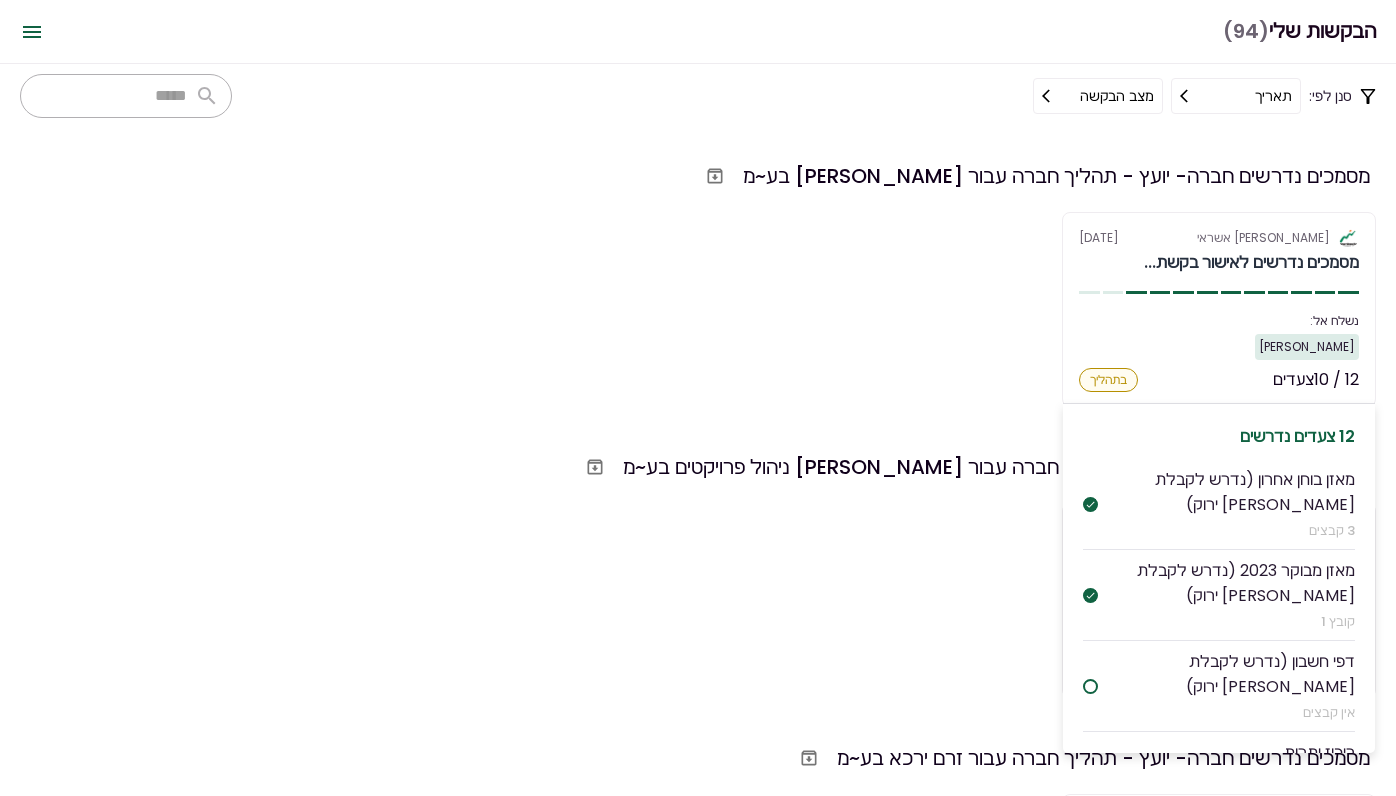 click on "מסמכים נדרשים לאישור בקשת..." at bounding box center [1219, 263] 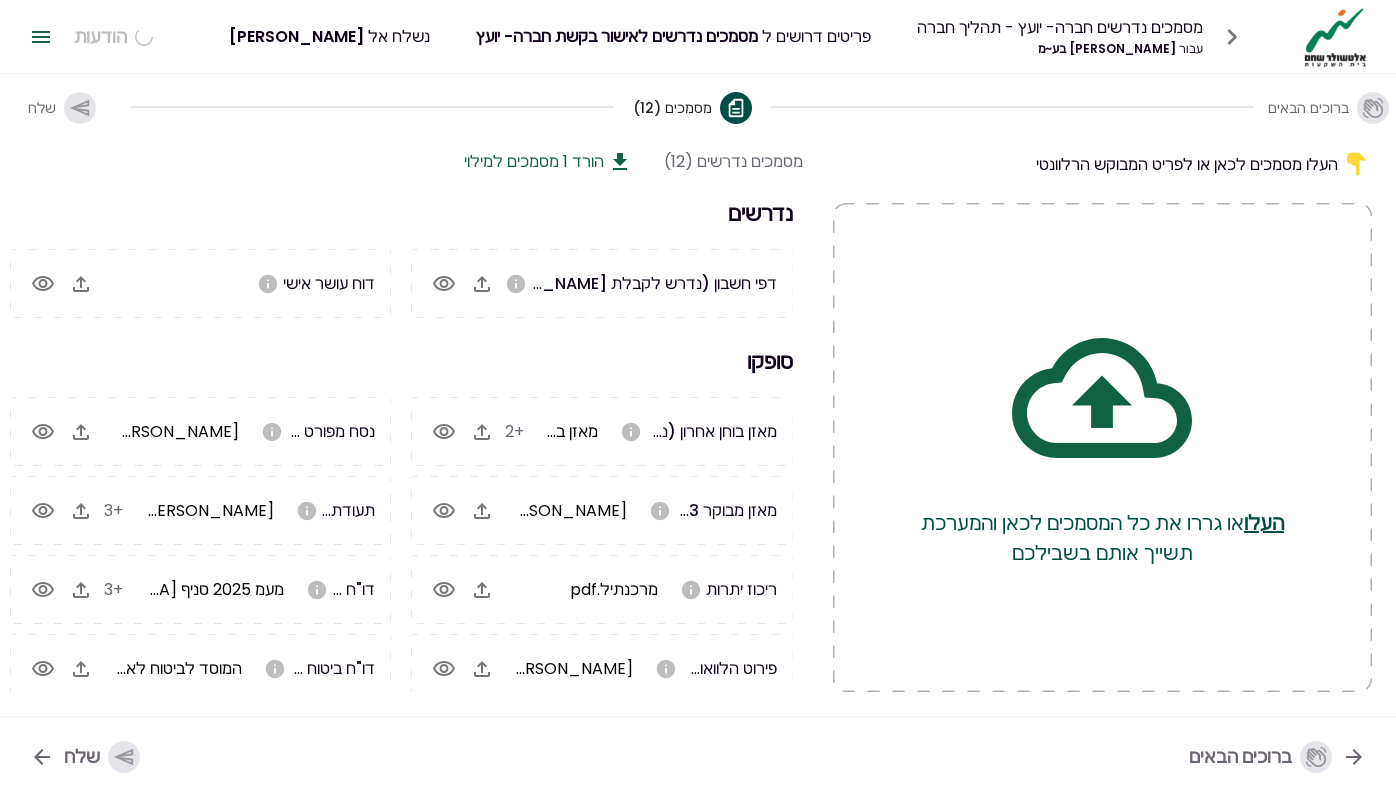 scroll, scrollTop: 0, scrollLeft: -1, axis: horizontal 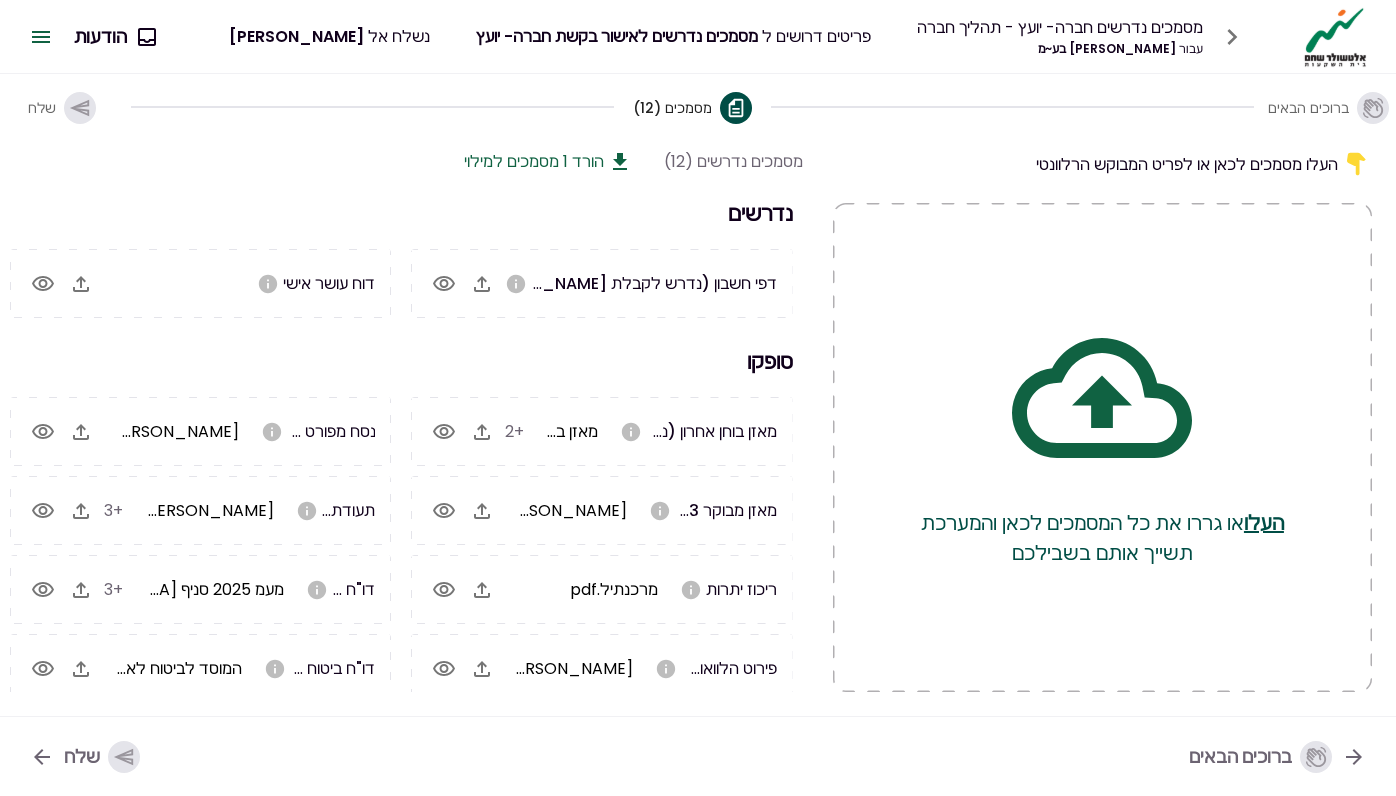 click 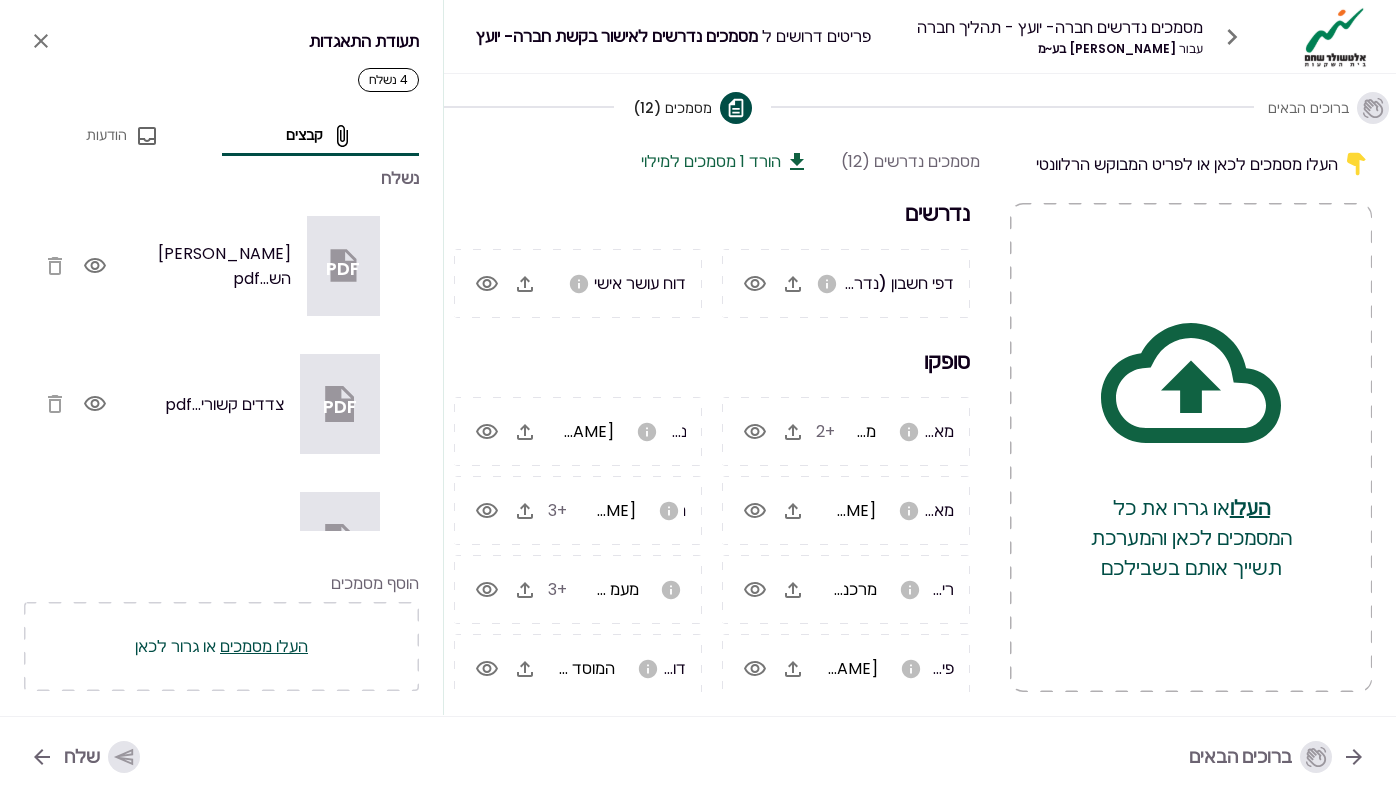scroll, scrollTop: 0, scrollLeft: -1, axis: horizontal 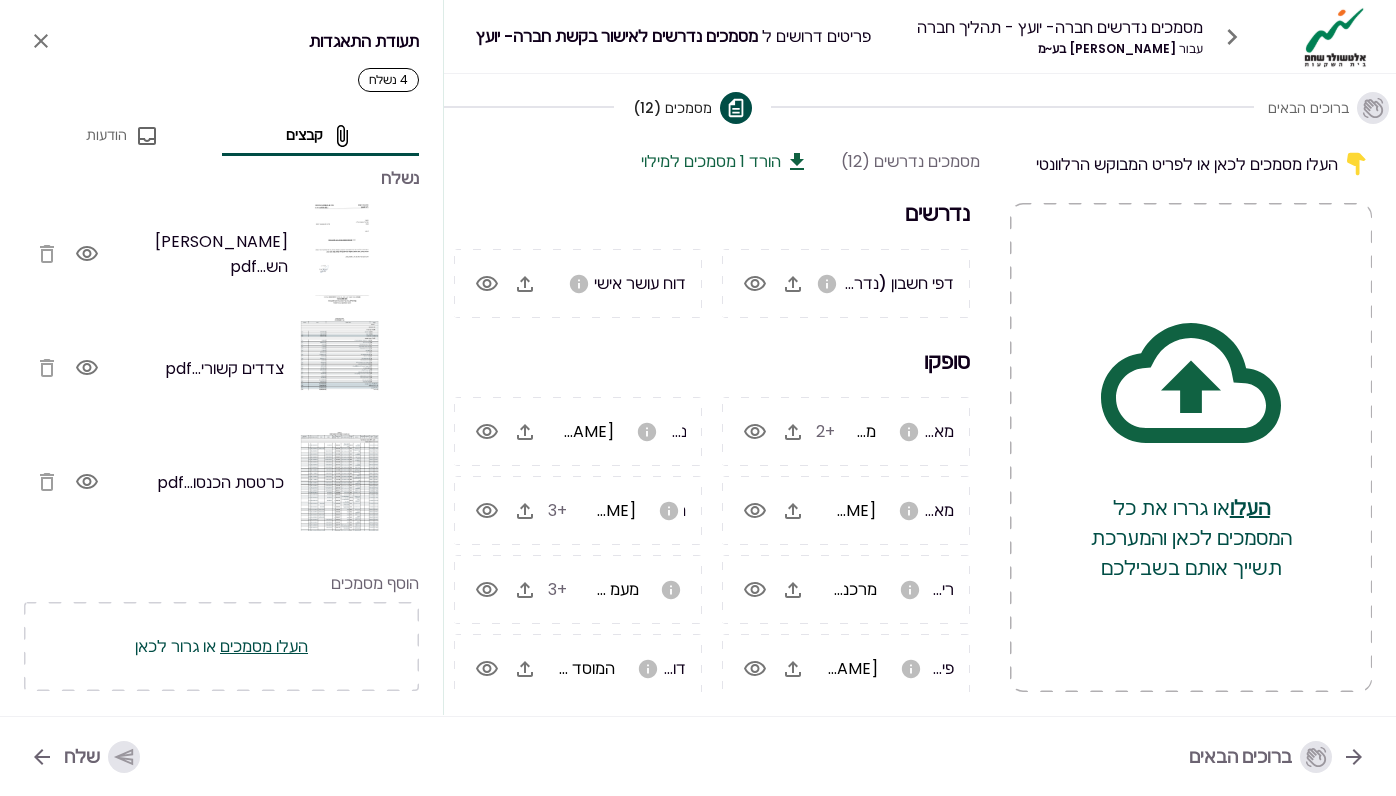 click at bounding box center [67, 254] 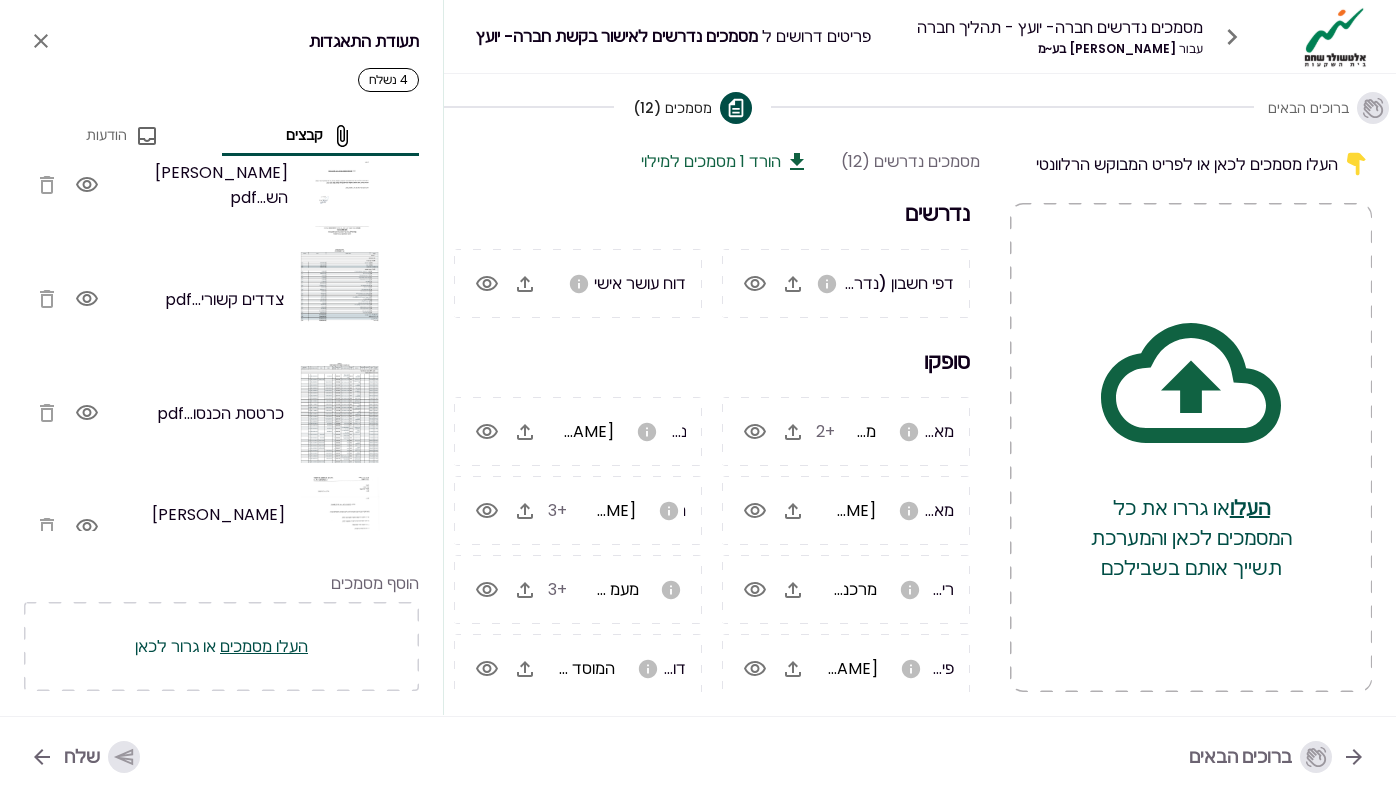 scroll, scrollTop: 56, scrollLeft: 0, axis: vertical 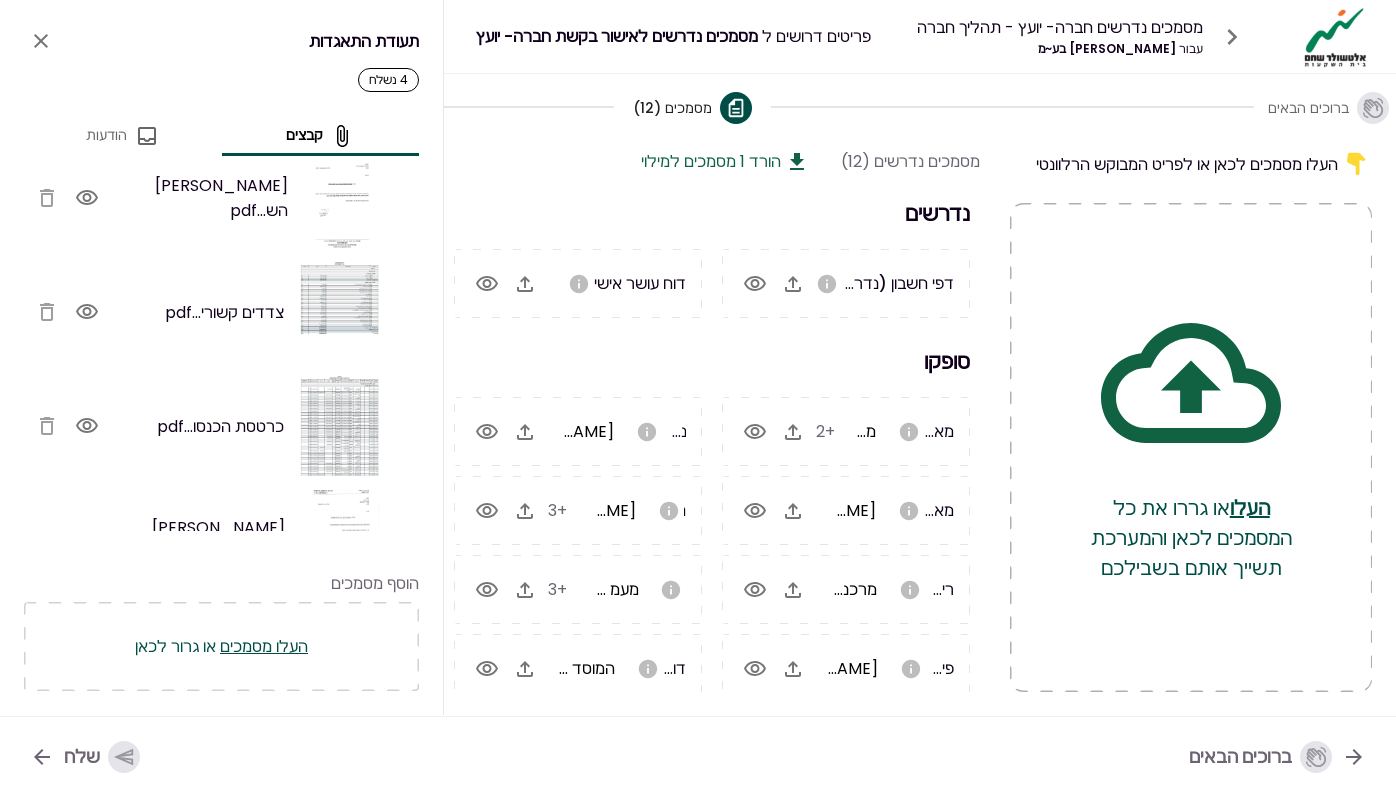 click on "כרטסת הכנסו...pdf" at bounding box center [268, 426] 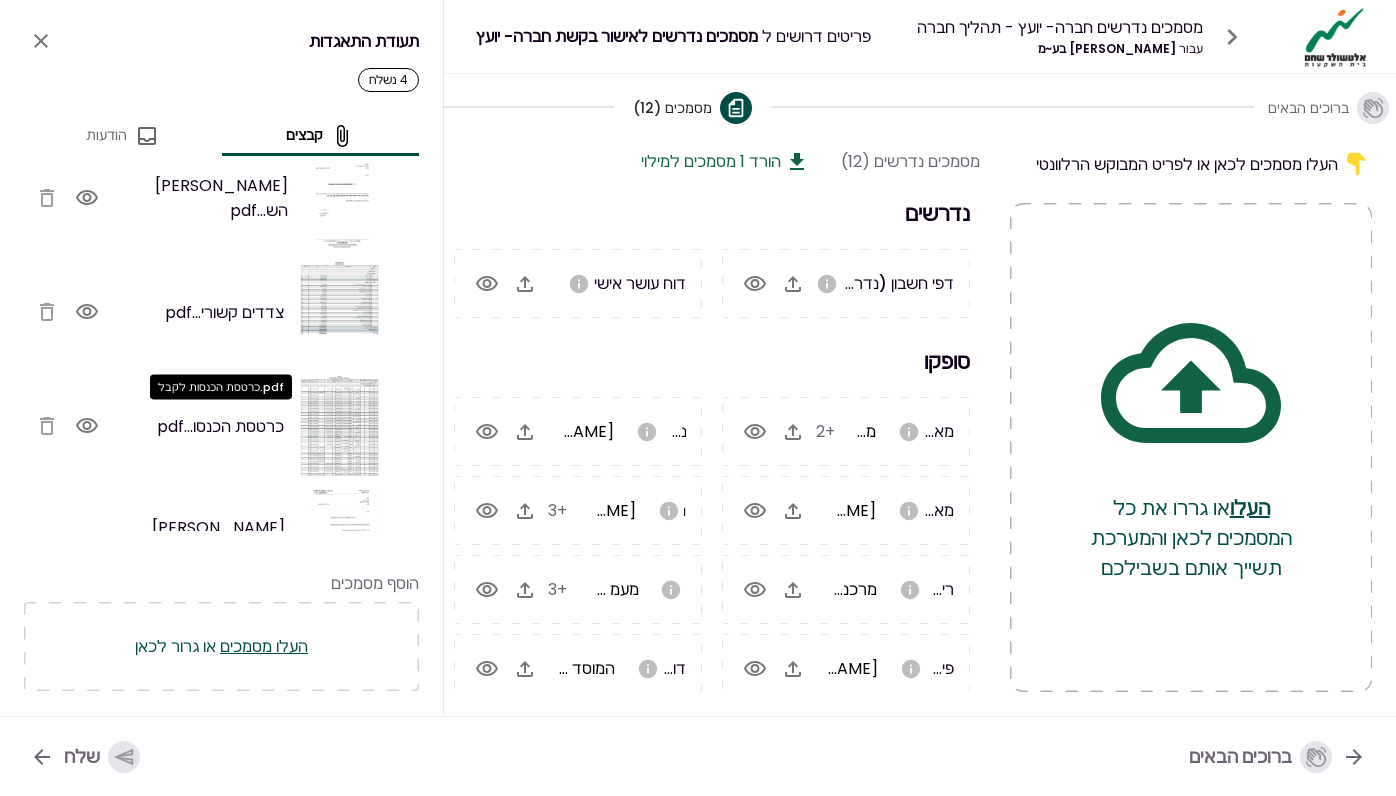 click on "כרטסת הכנסו...pdf" at bounding box center [220, 426] 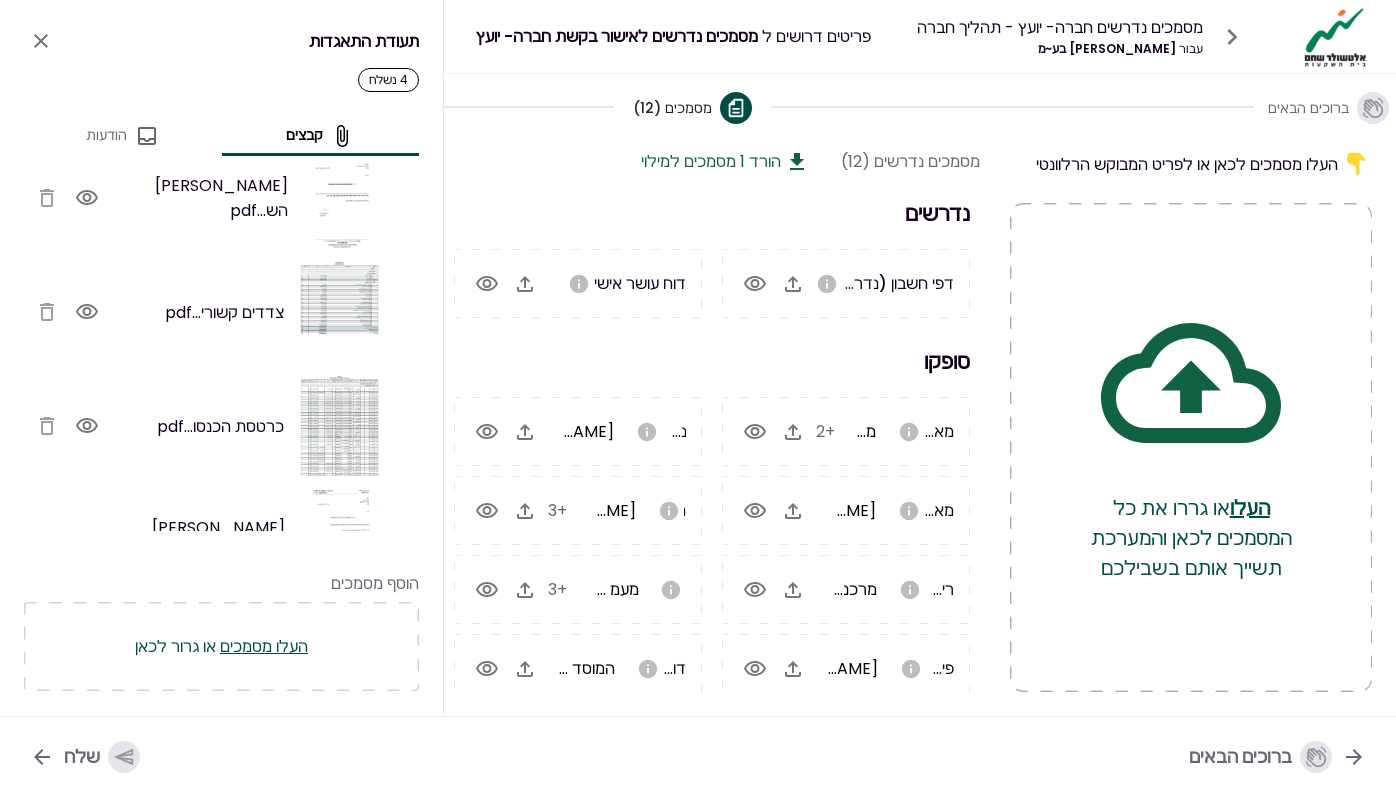 click at bounding box center [67, 426] 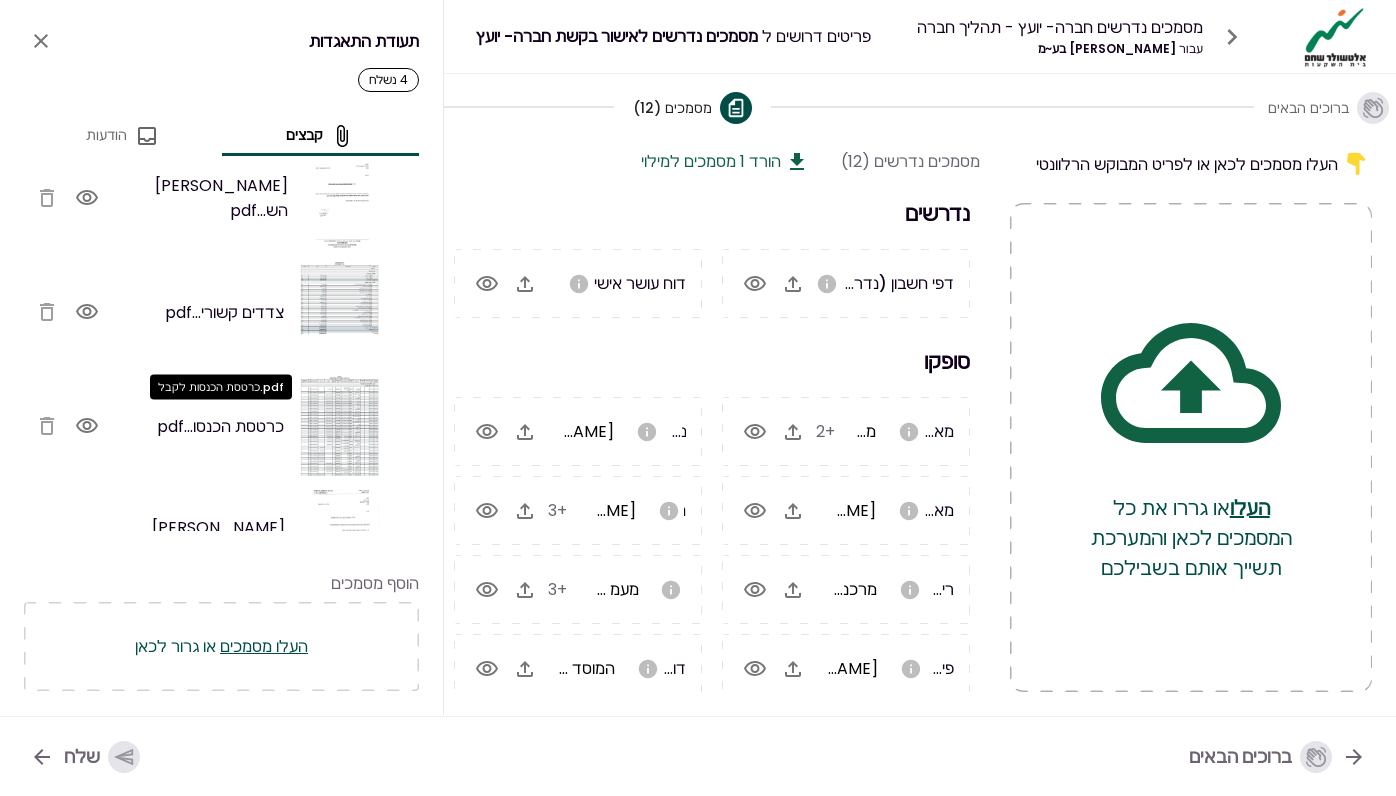 click on "כרטסת הכנסו...pdf" at bounding box center [220, 426] 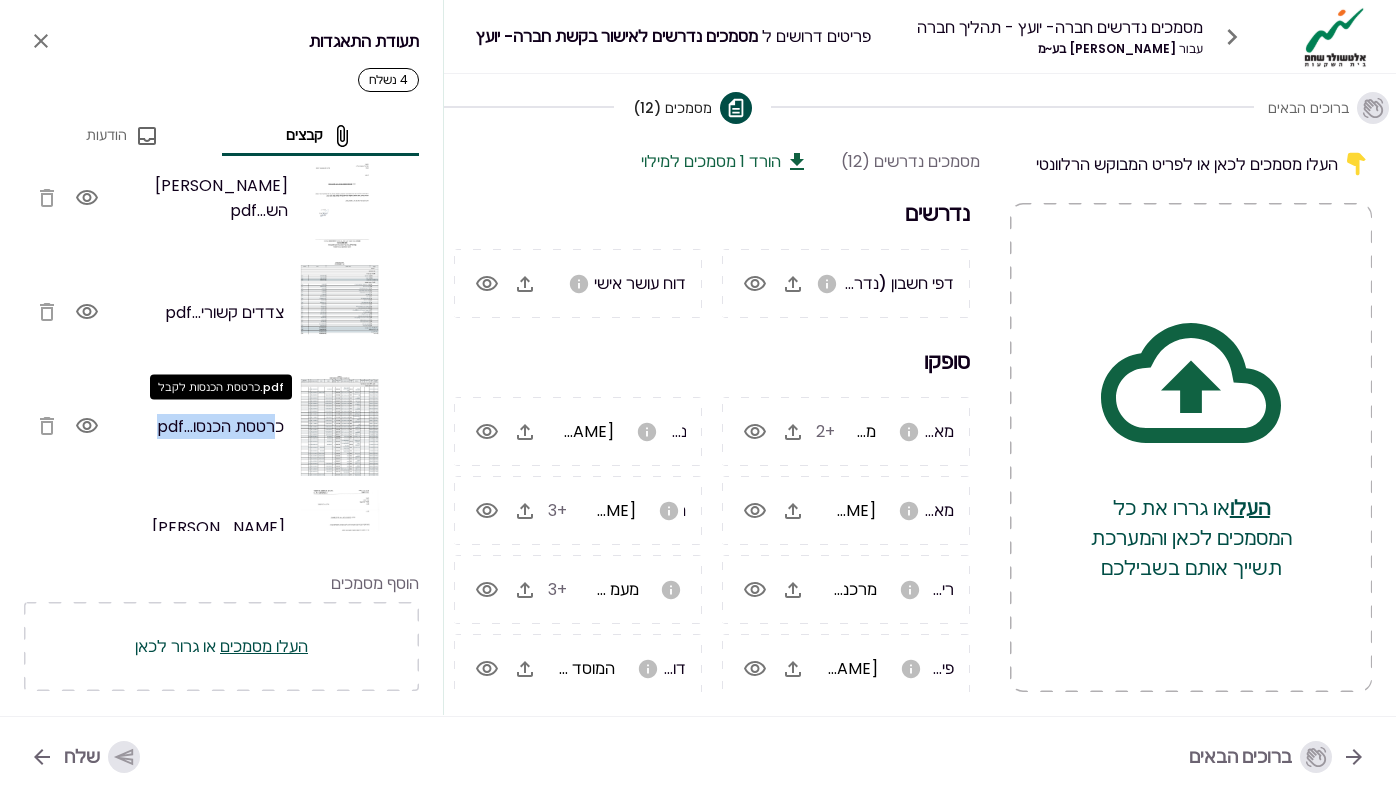 drag, startPoint x: 156, startPoint y: 424, endPoint x: 272, endPoint y: 424, distance: 116 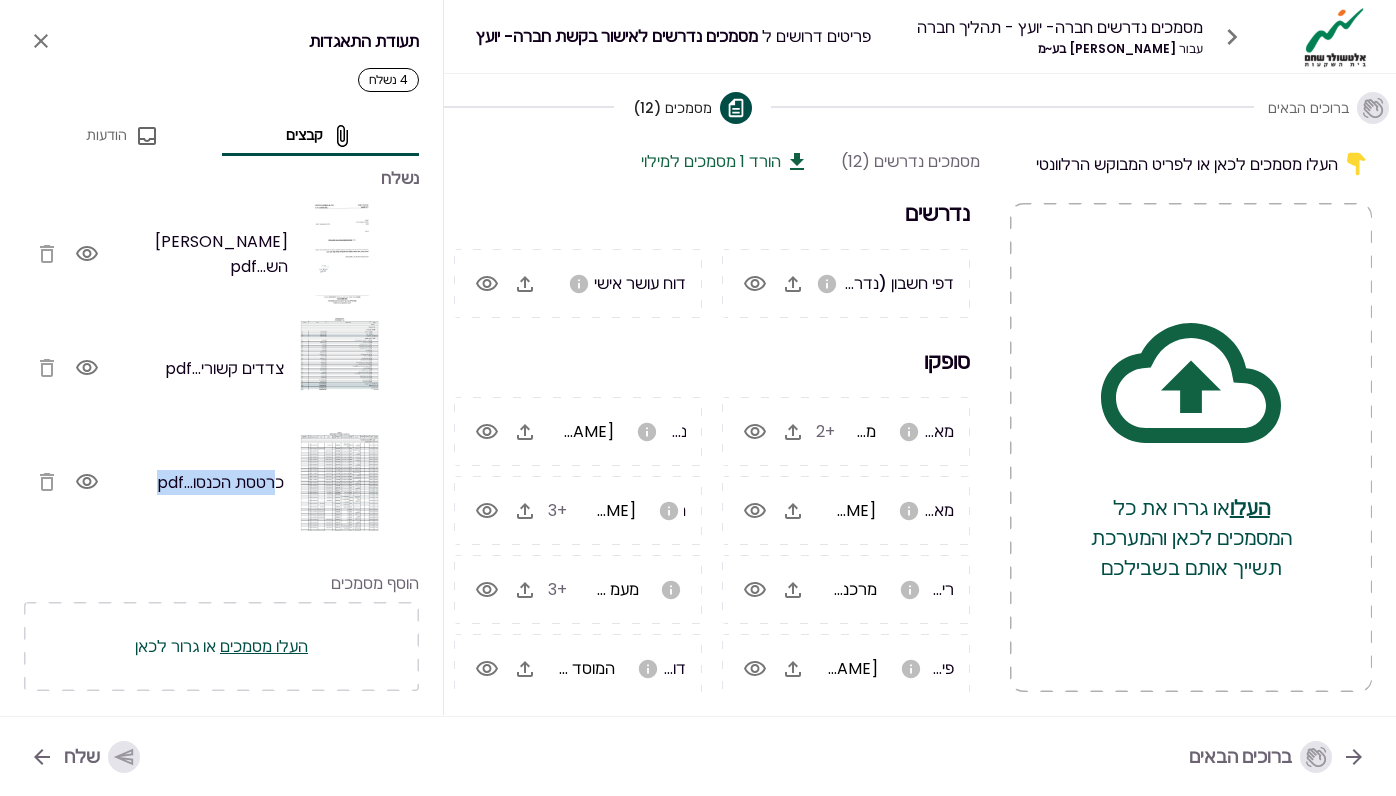 scroll, scrollTop: 0, scrollLeft: 0, axis: both 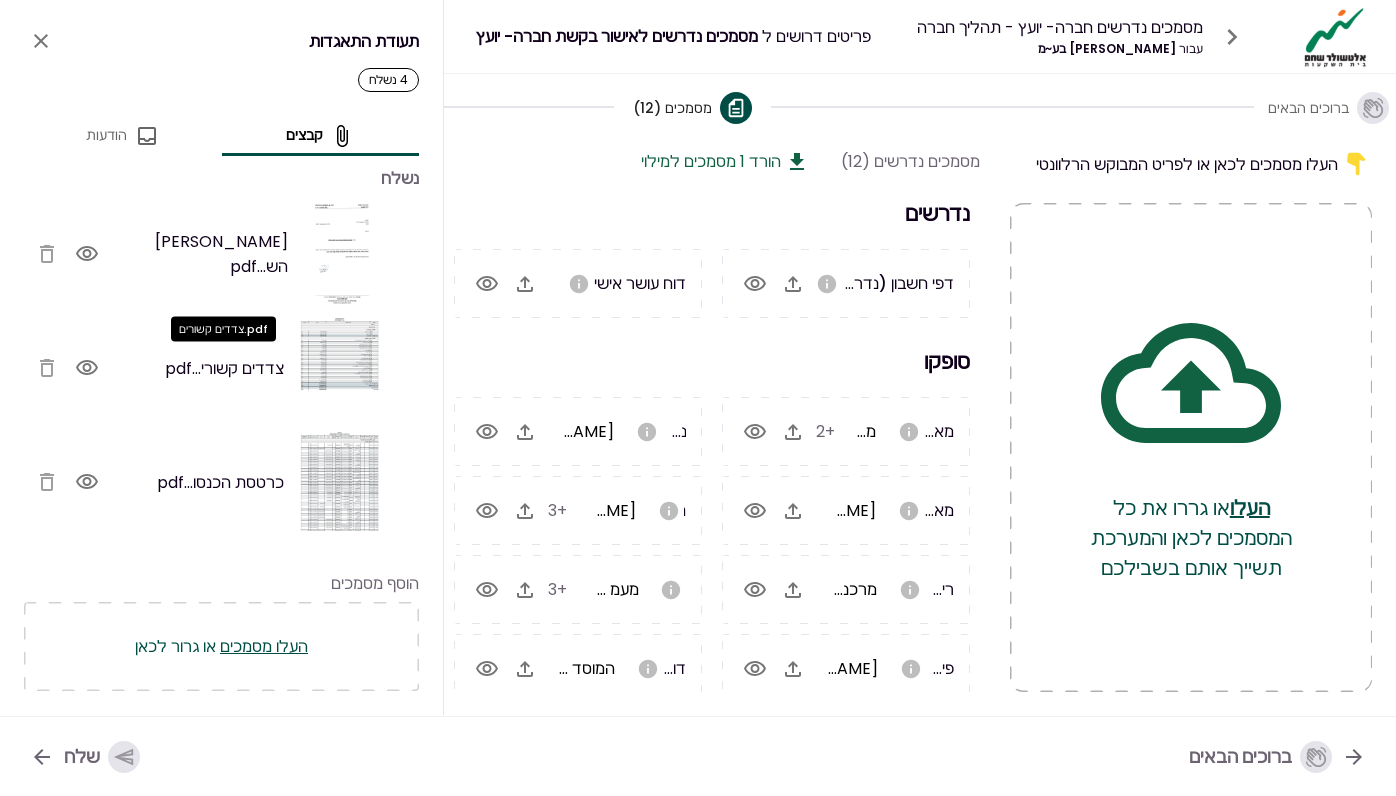 click on "צדדים קשורי...pdf" at bounding box center (224, 368) 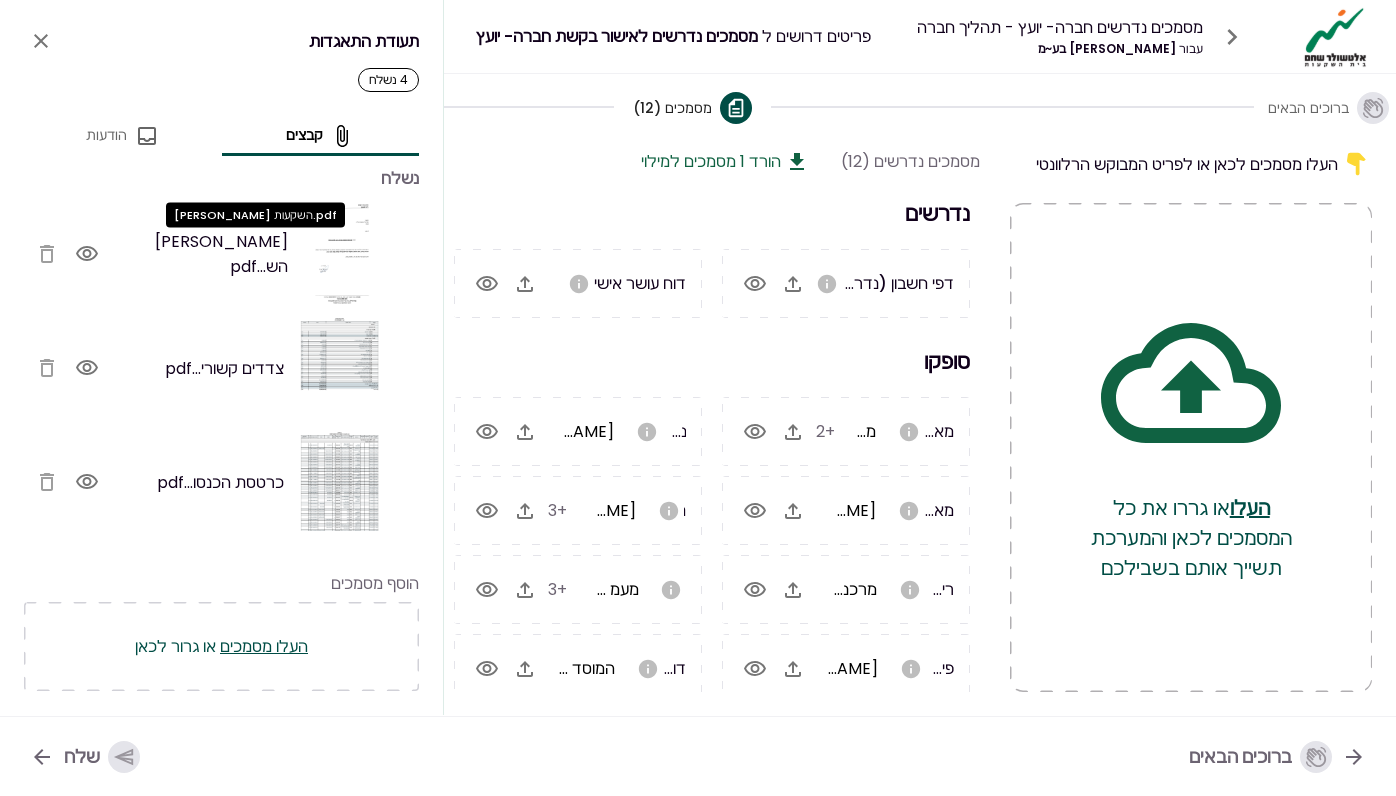 click on "סמי נופי הש...pdf" at bounding box center [196, 254] 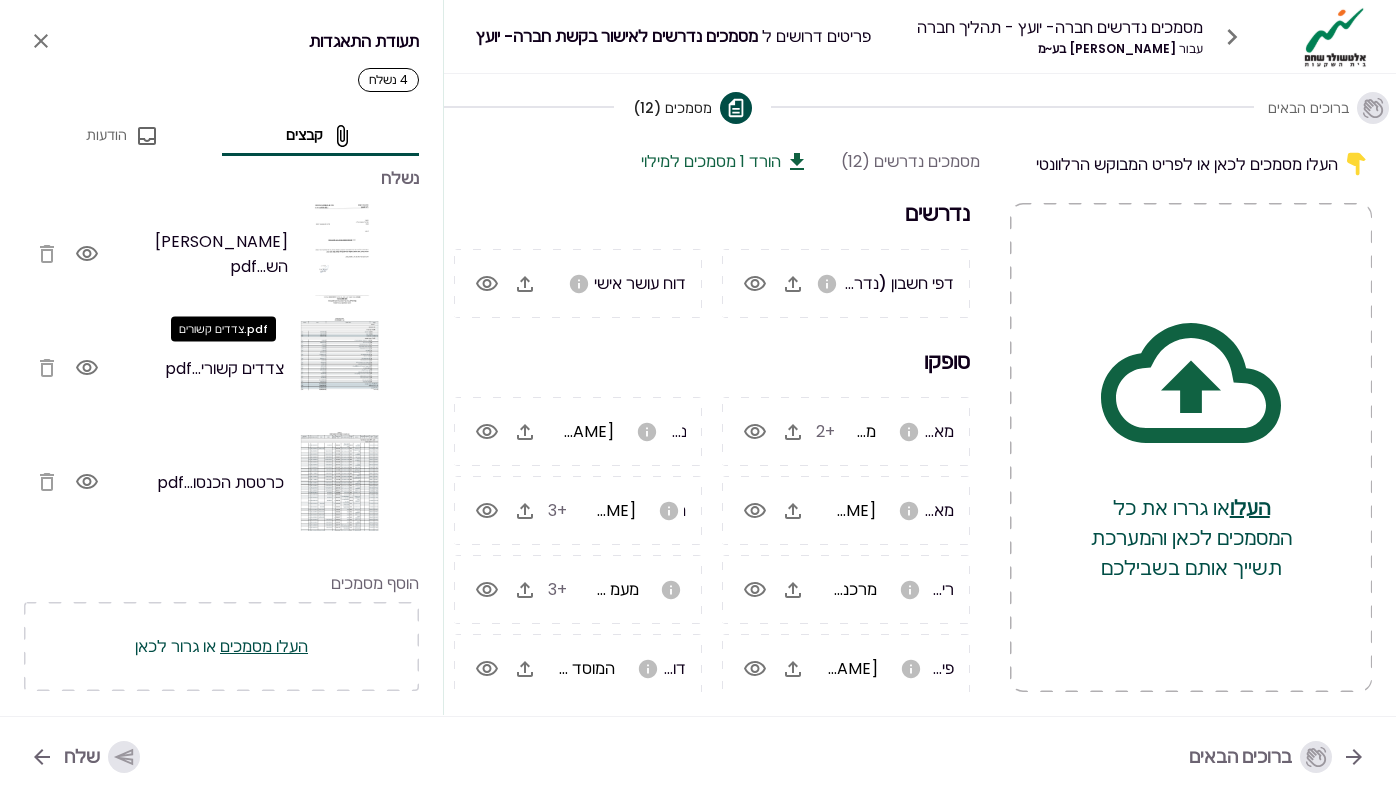 click on "צדדים קשורי...pdf" at bounding box center [224, 368] 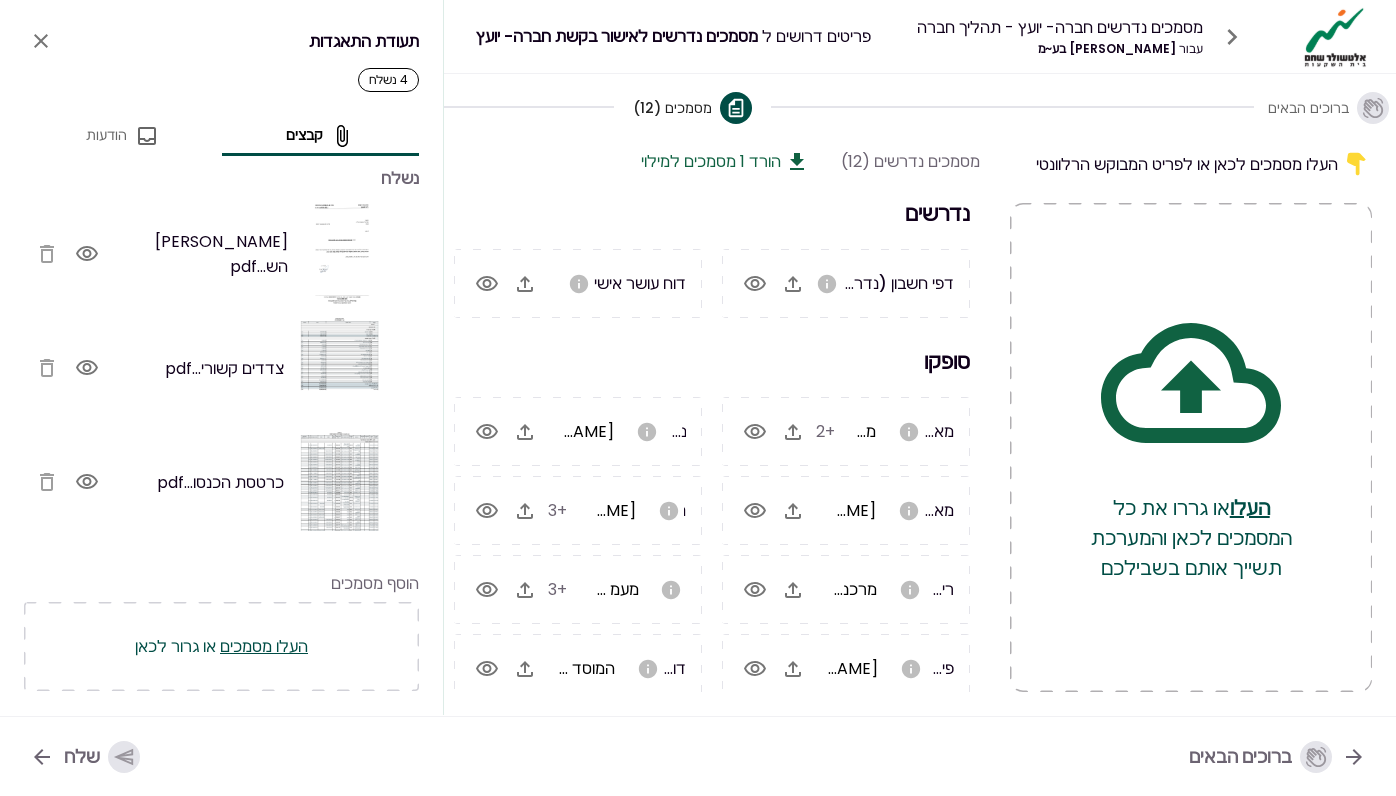 click at bounding box center [67, 368] 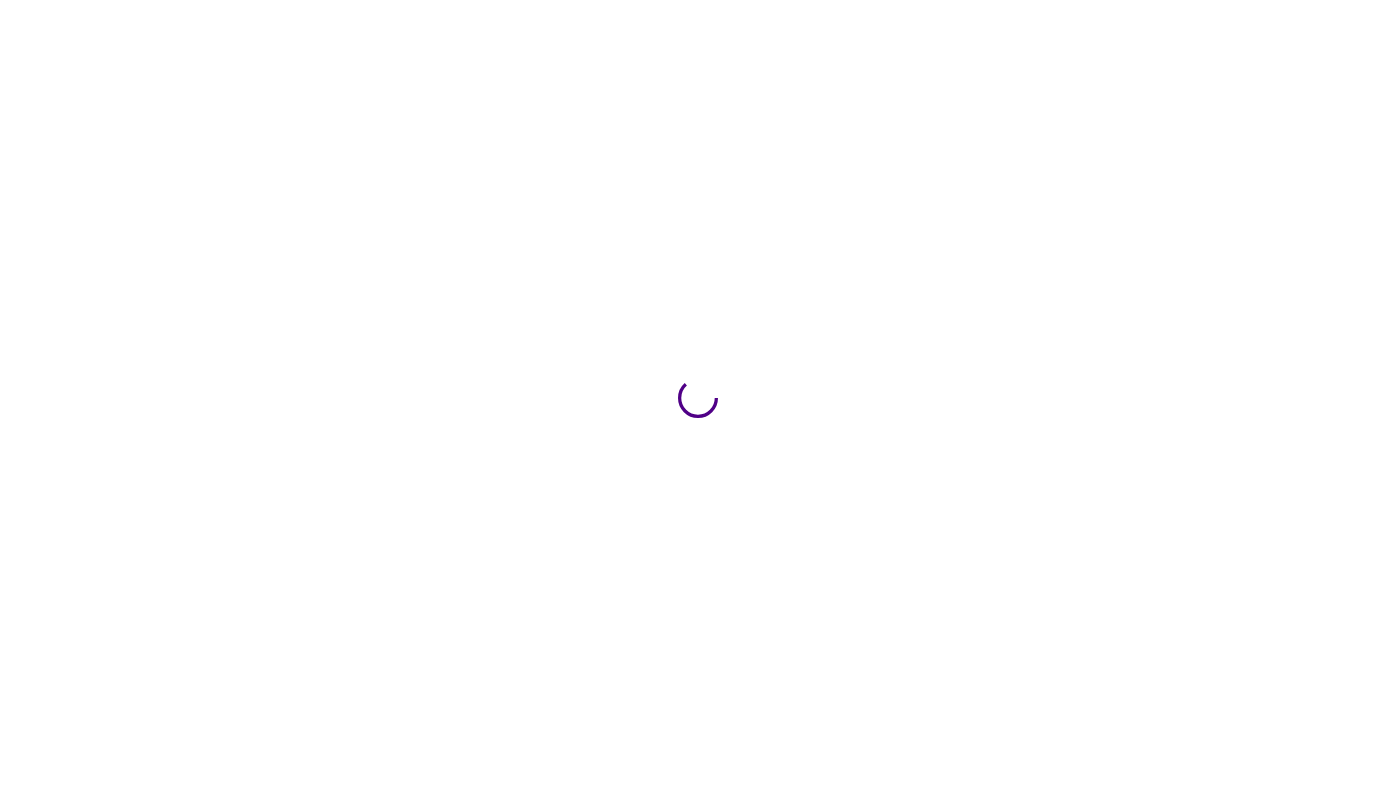 scroll, scrollTop: 0, scrollLeft: 0, axis: both 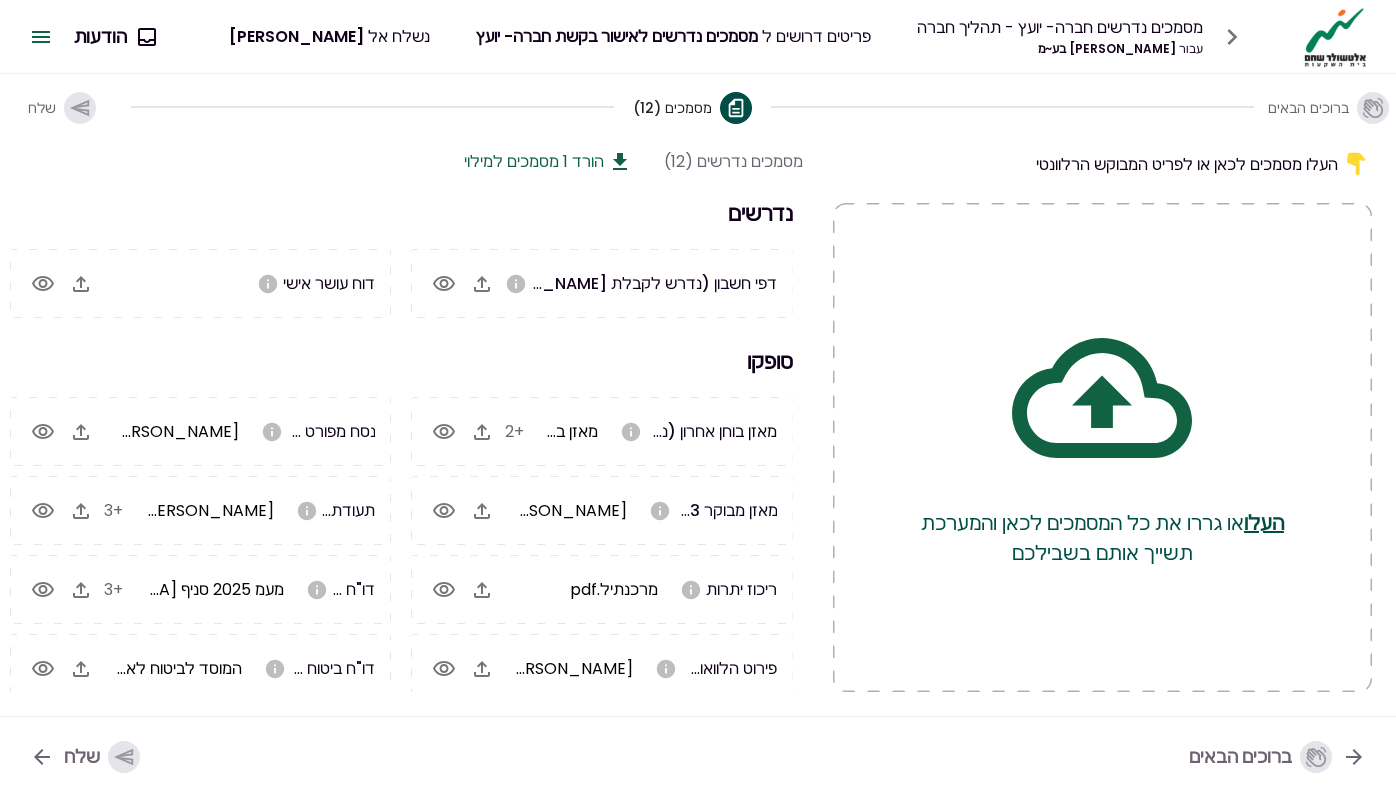 click 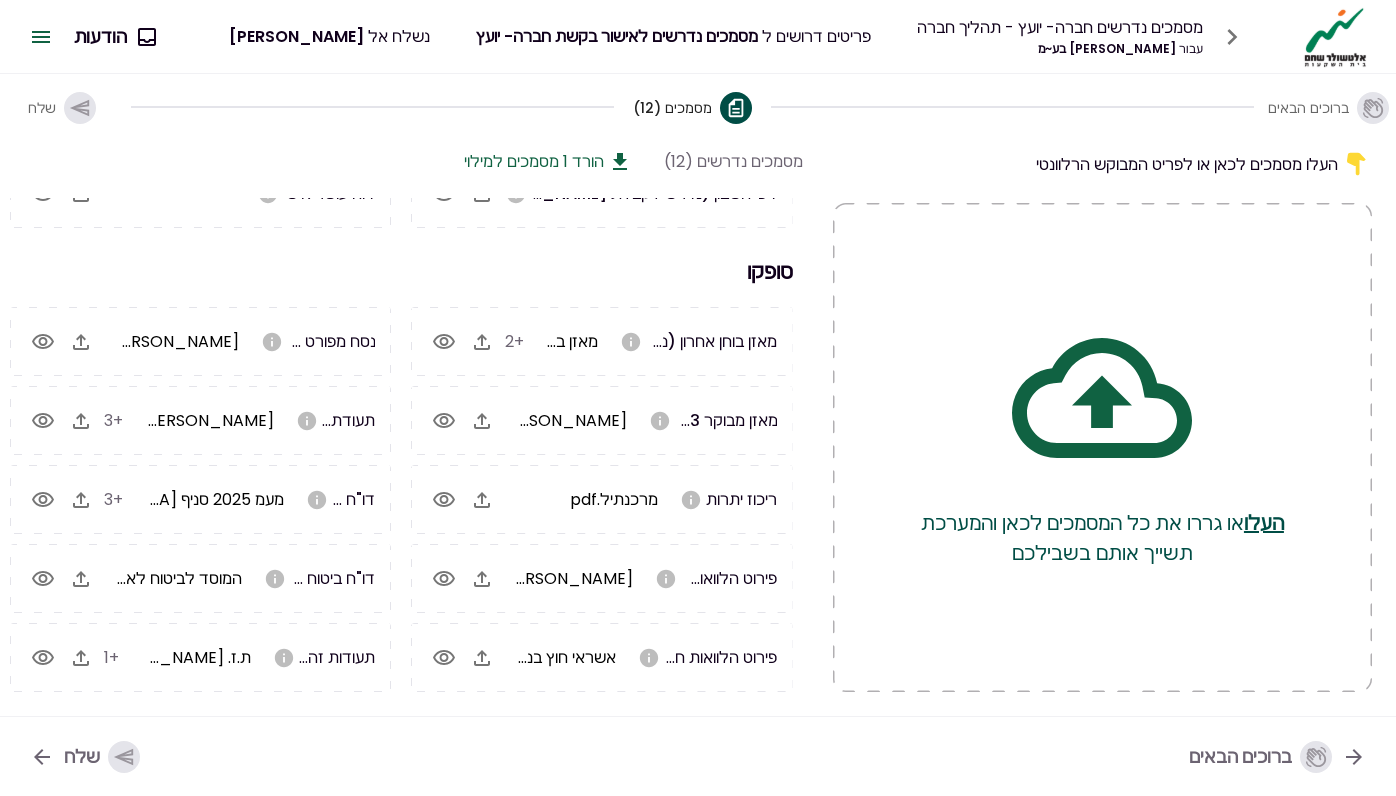 scroll, scrollTop: 90, scrollLeft: 0, axis: vertical 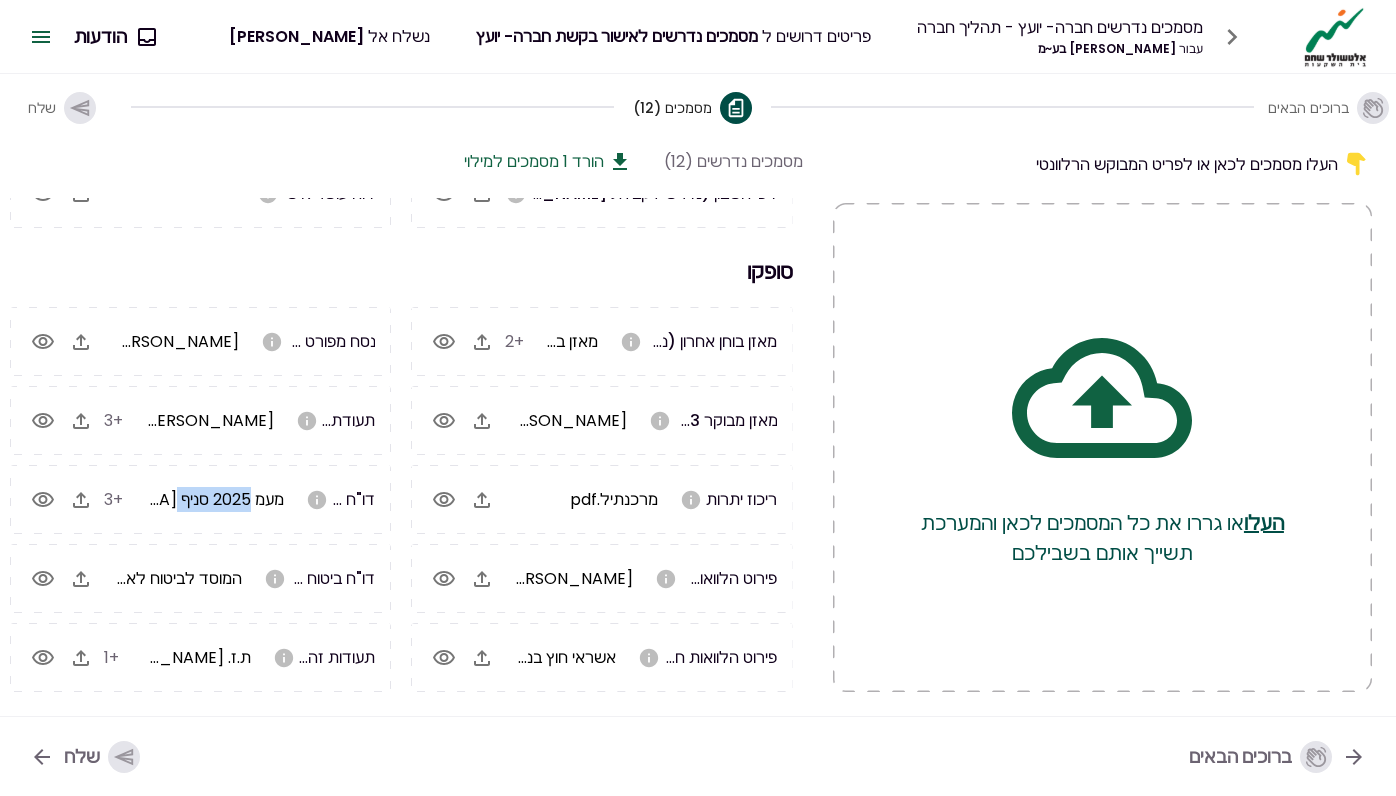 drag, startPoint x: 224, startPoint y: 496, endPoint x: 151, endPoint y: 499, distance: 73.061615 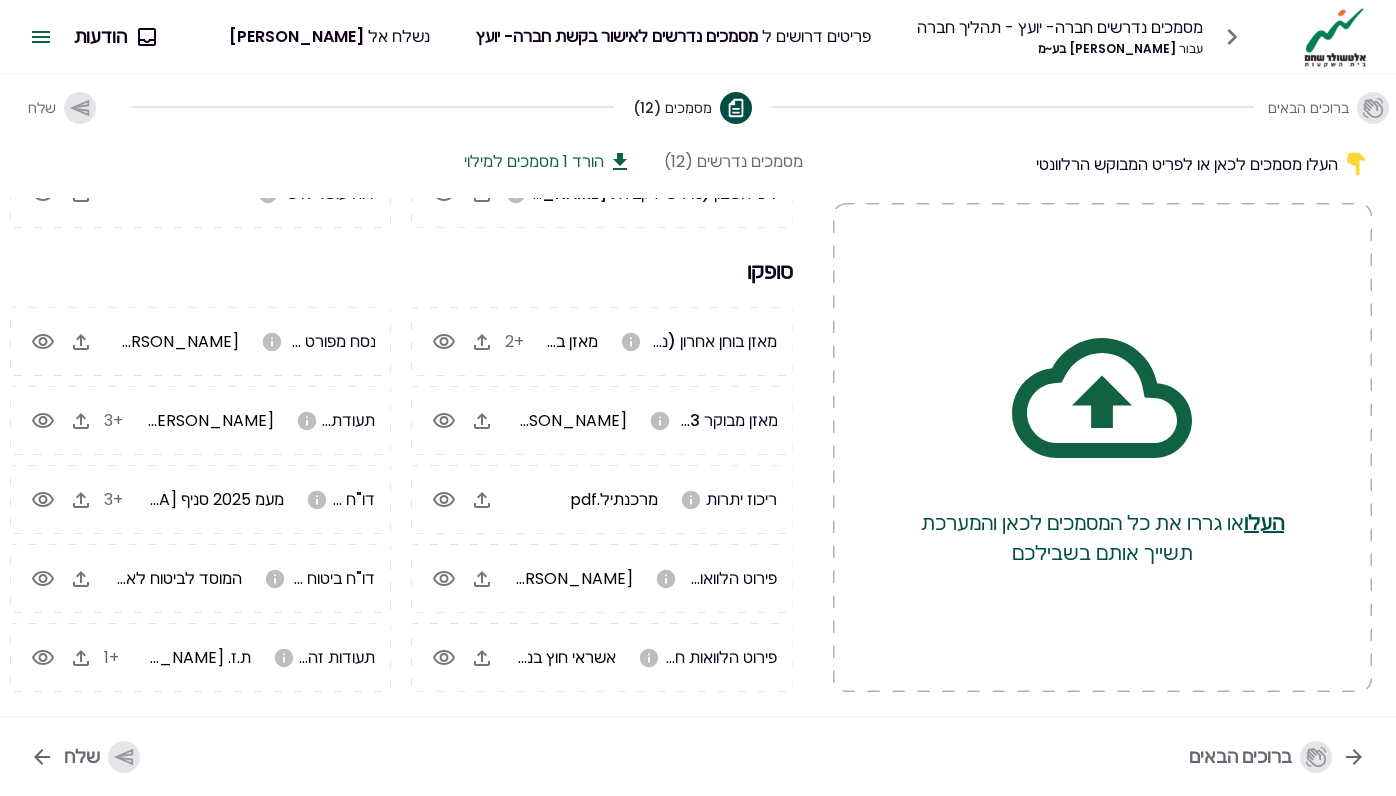click on "[PERSON_NAME] השקעות.pdf" at bounding box center (209, 420) 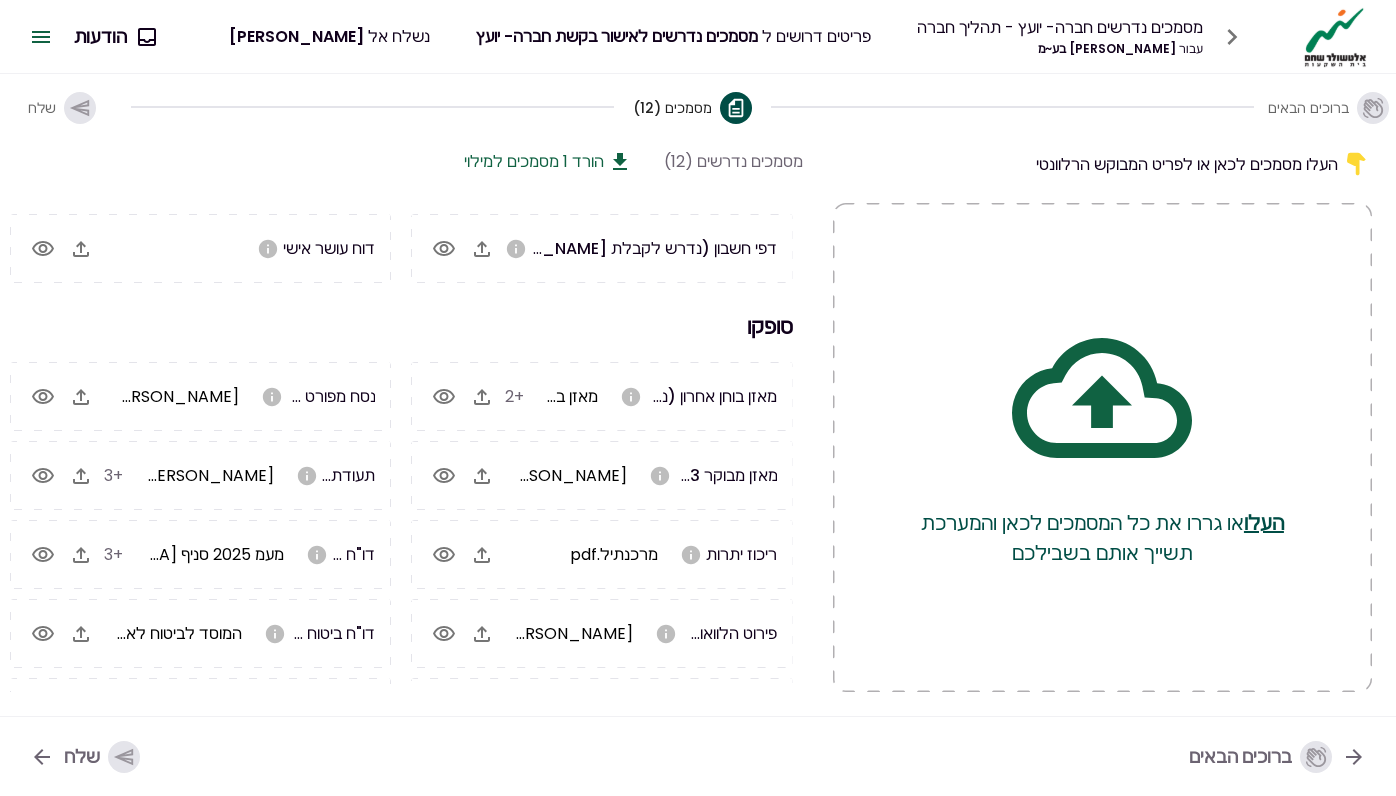 scroll, scrollTop: 33, scrollLeft: 0, axis: vertical 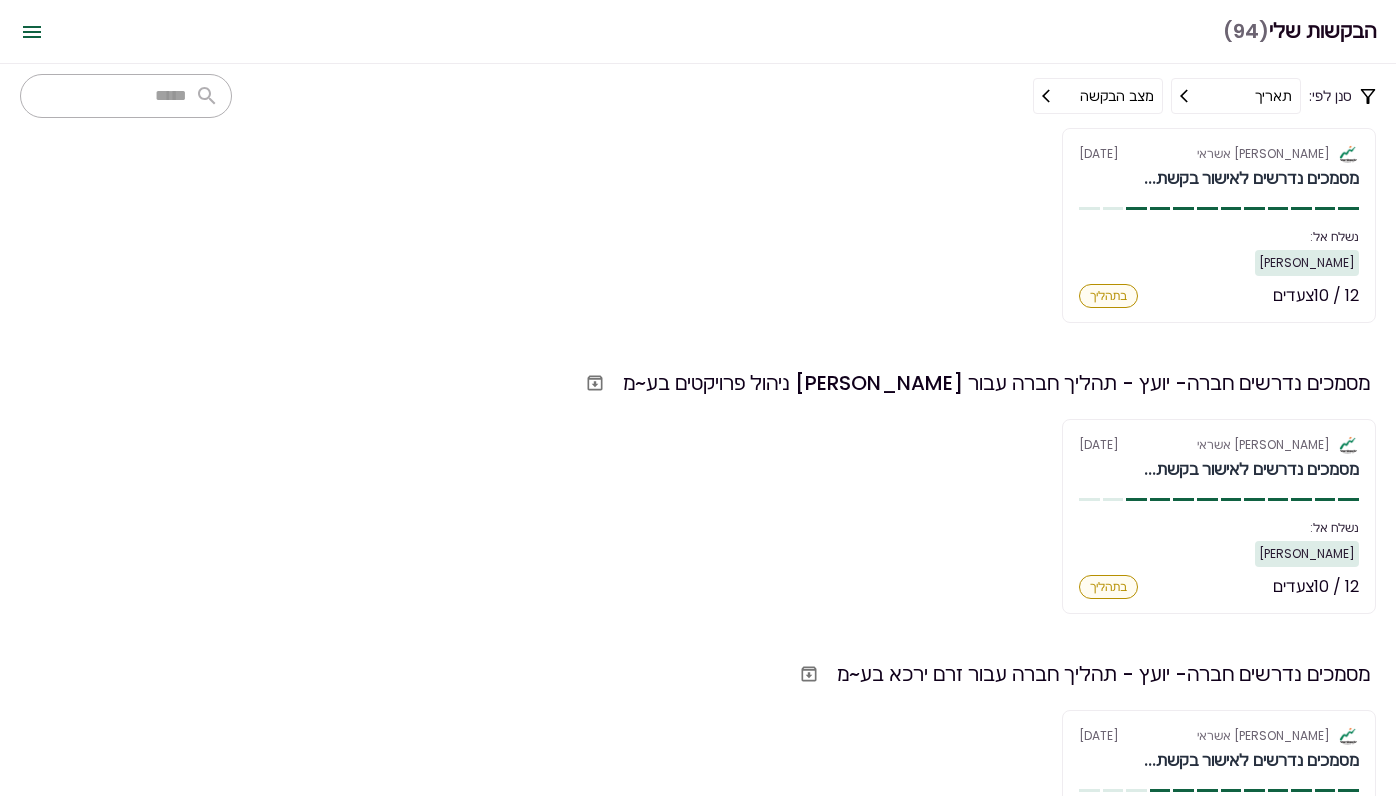 click on "אלטשולר שחם אשראי [DATE] מסמכים נדרשים לאישור בקשת... נשלח אל: [PERSON_NAME] 12 / 10  צעדים בתהליך 12   צעדים נדרשים מאזן בוחן אחרון (נדרש לקבלת [PERSON_NAME] ירוק) 3 קבצים מאזן מבוקר 2023 (נדרש לקבלת [PERSON_NAME] ירוק) קובץ 1 דפי חשבון (נדרש לקבלת [PERSON_NAME] ירוק) אין קבצים ריכוז יתרות קובץ 1 פירוט הלוואות בנקאיות קובץ 1 פירוט הלוואות חוץ בנקאיות קובץ 1 נסח מפורט מרשם החברות קובץ 1 תעודת התאגדות 4 קבצים דו"ח מע"מ (ESNA) 4 קבצים דו"ח ביטוח לאומי עובדים (טופס 102) קובץ 1 דוח עושר אישי אין קבצים תעודות זהות של בעלי החברה 2 קבצים" at bounding box center (698, 225) 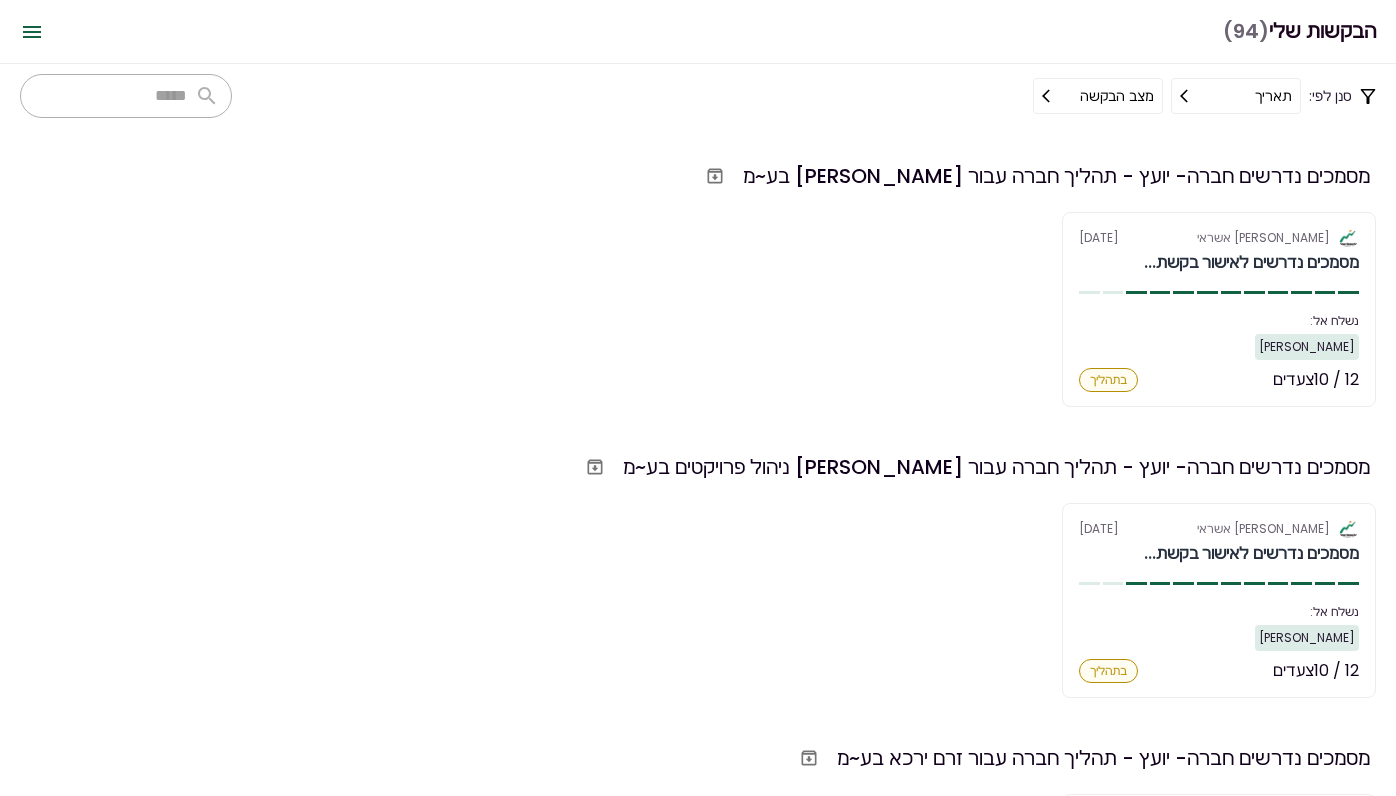 scroll, scrollTop: 0, scrollLeft: 0, axis: both 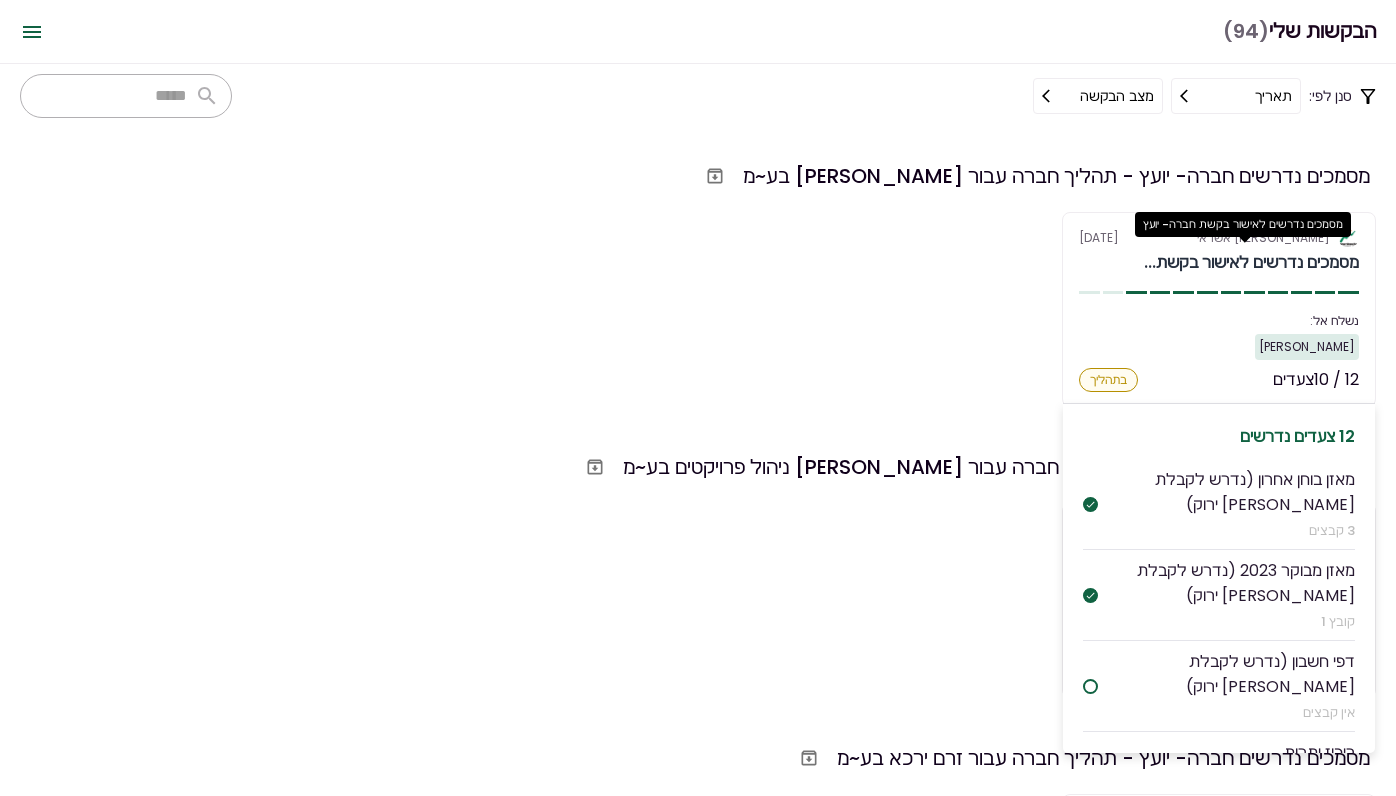click on "מסמכים נדרשים לאישור בקשת..." at bounding box center (1251, 263) 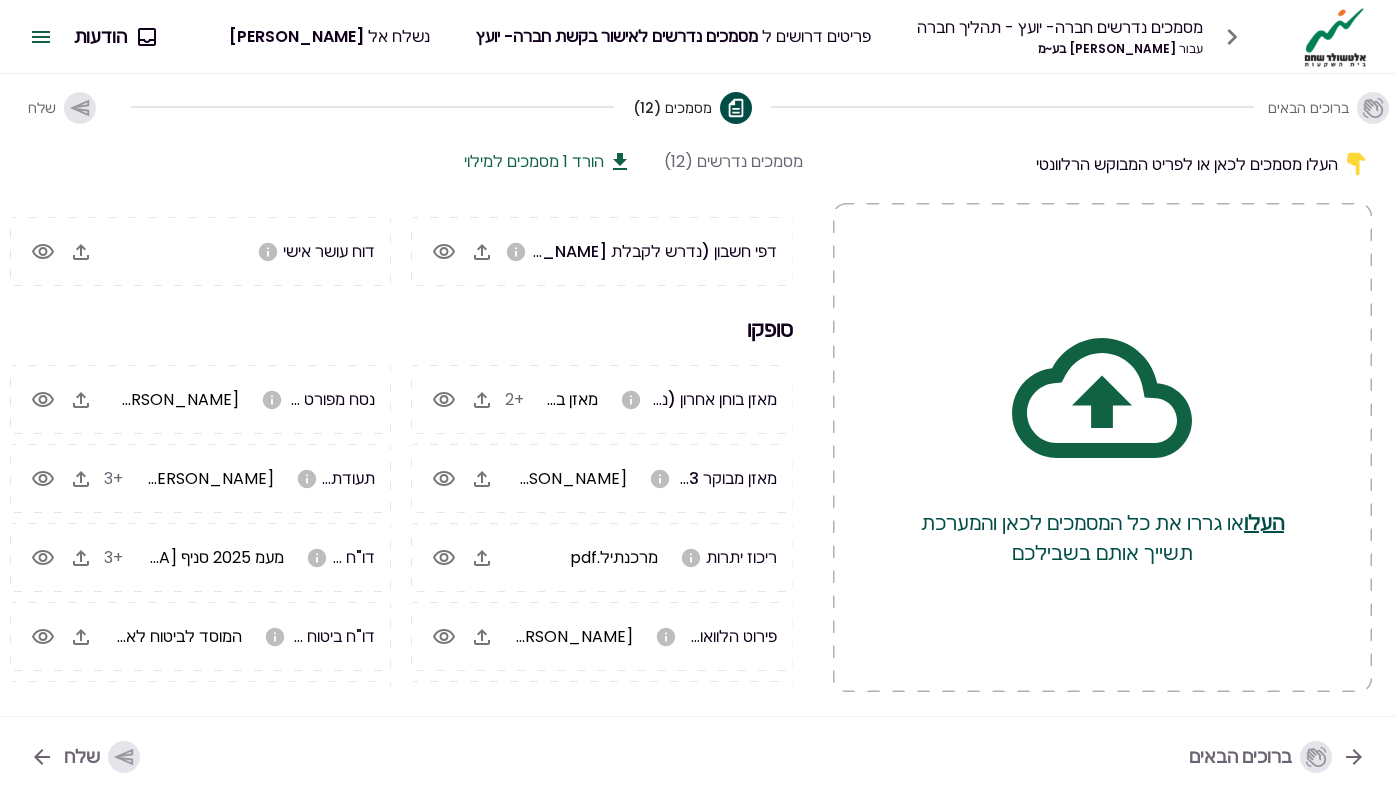 scroll, scrollTop: 50, scrollLeft: 0, axis: vertical 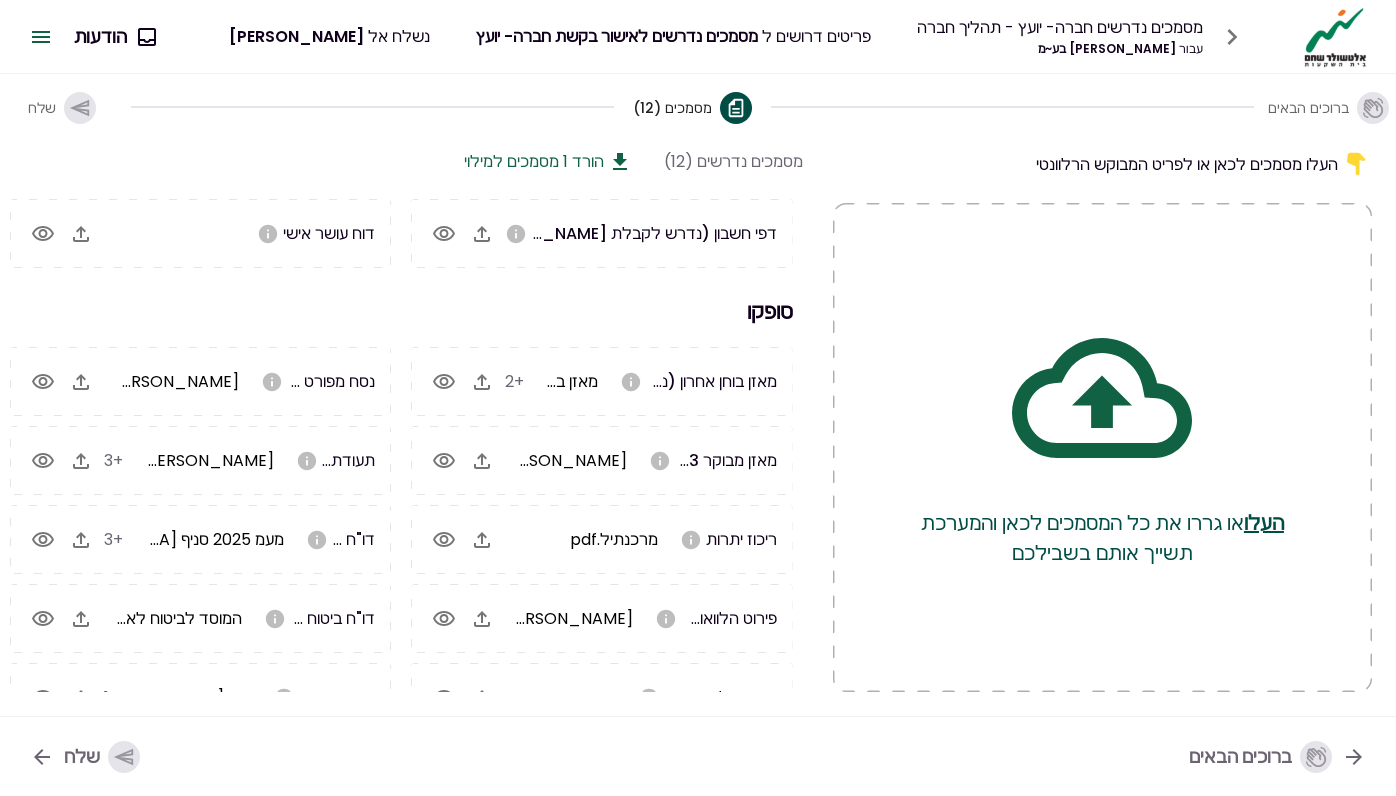 click 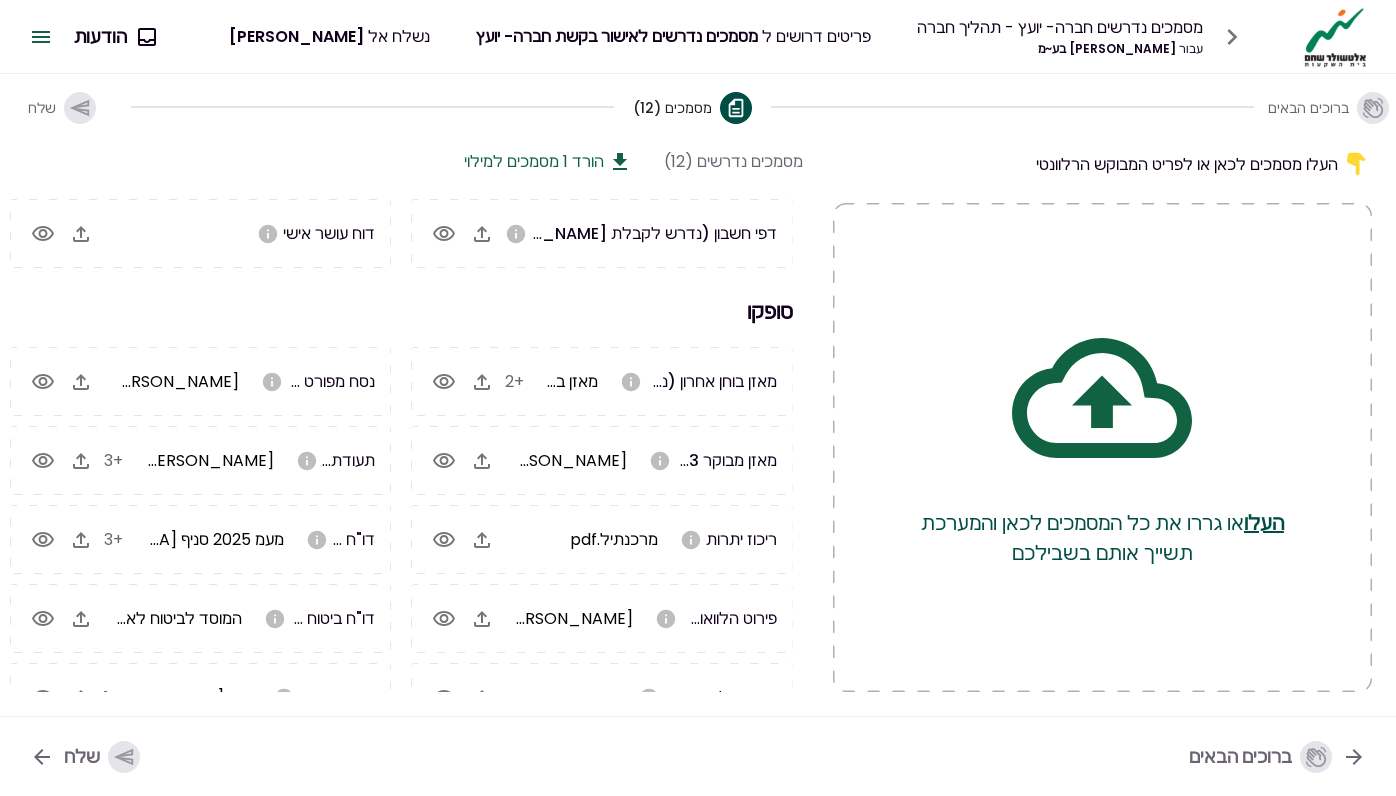scroll, scrollTop: 0, scrollLeft: -1, axis: horizontal 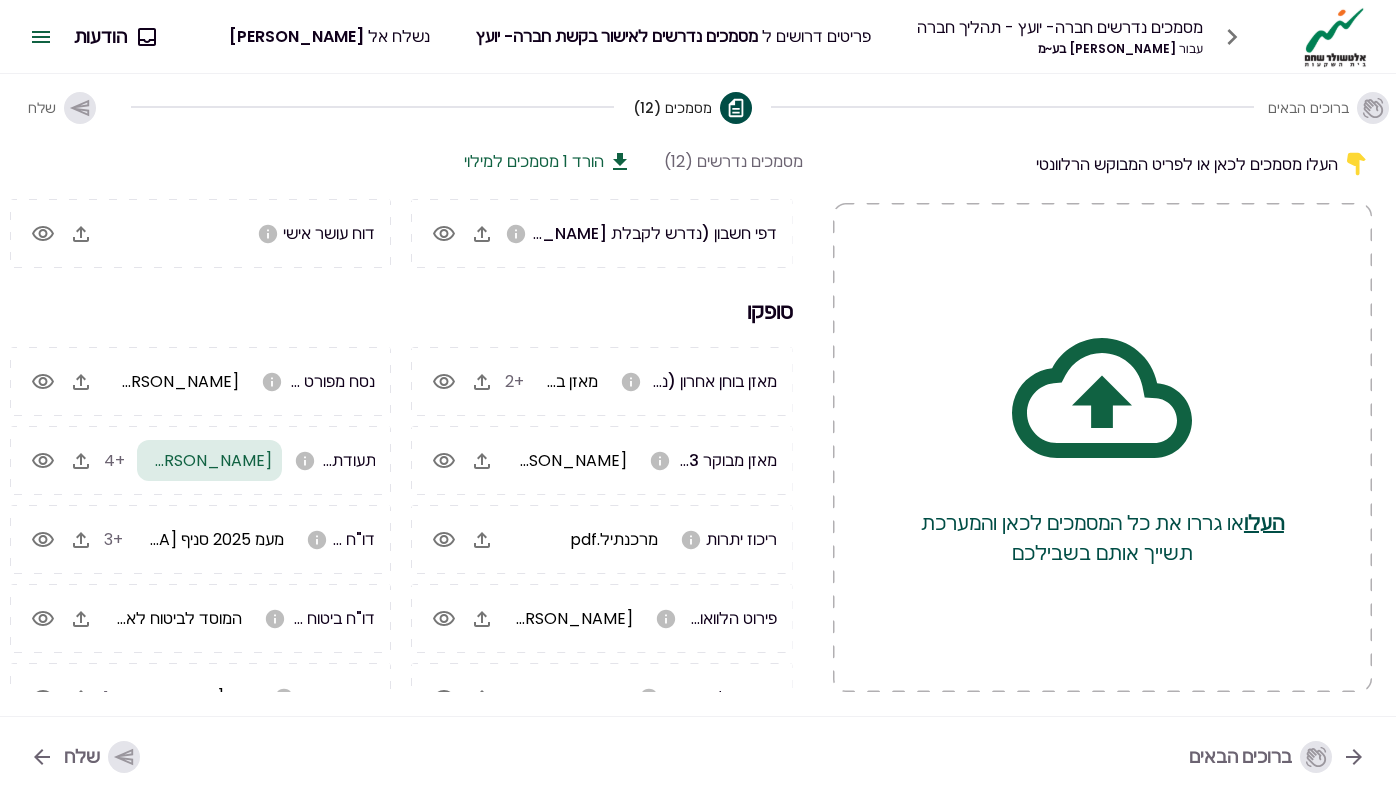 click 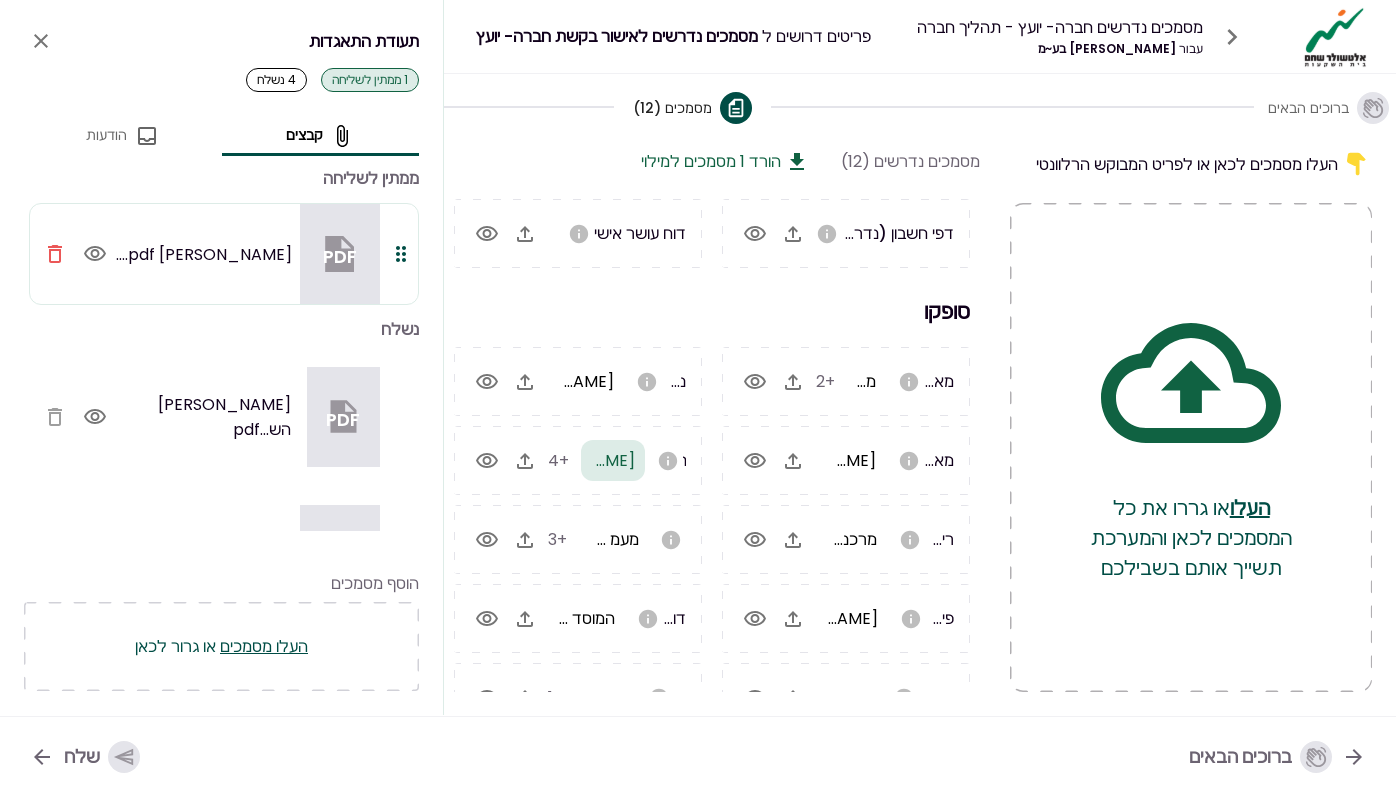 scroll, scrollTop: 0, scrollLeft: -1, axis: horizontal 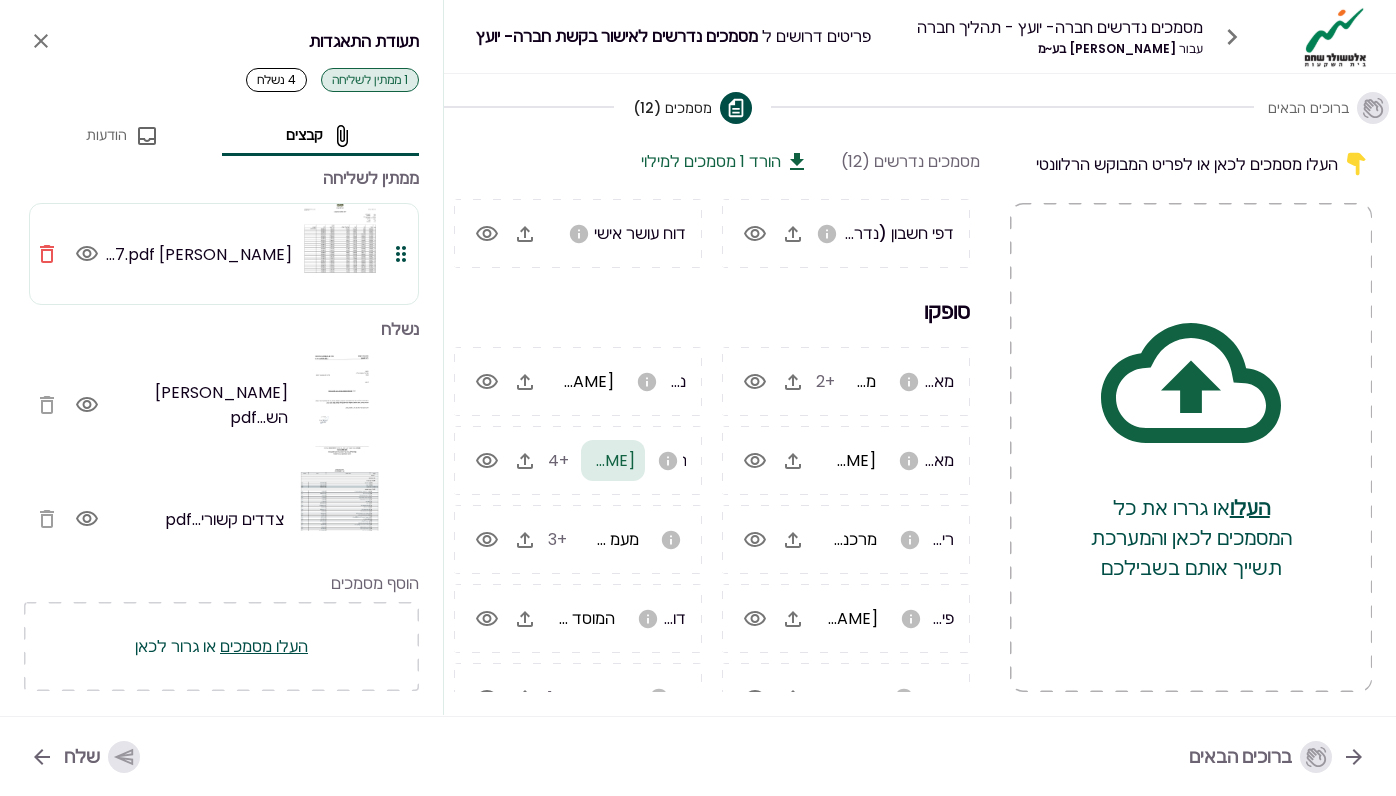 click 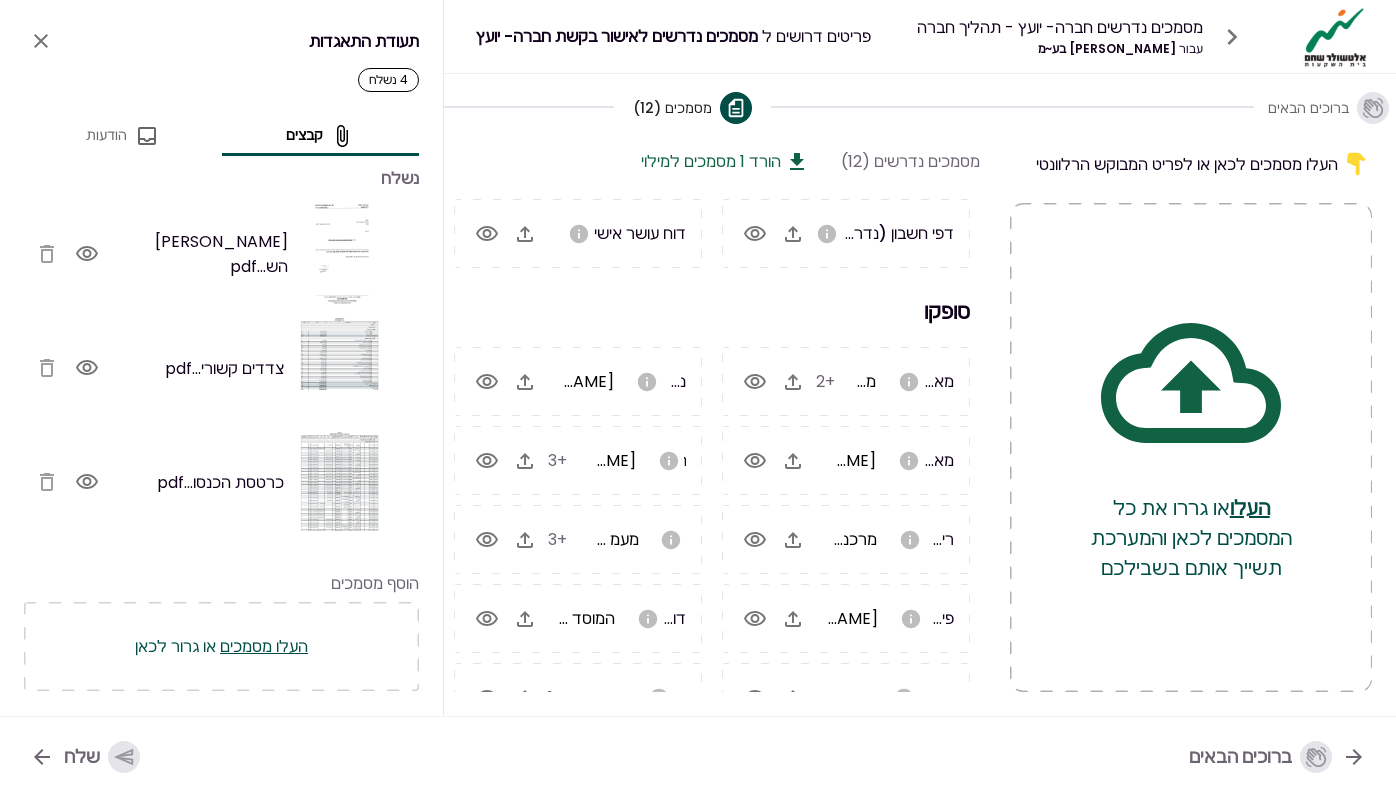 click on "העלו מסמכים" at bounding box center (264, 646) 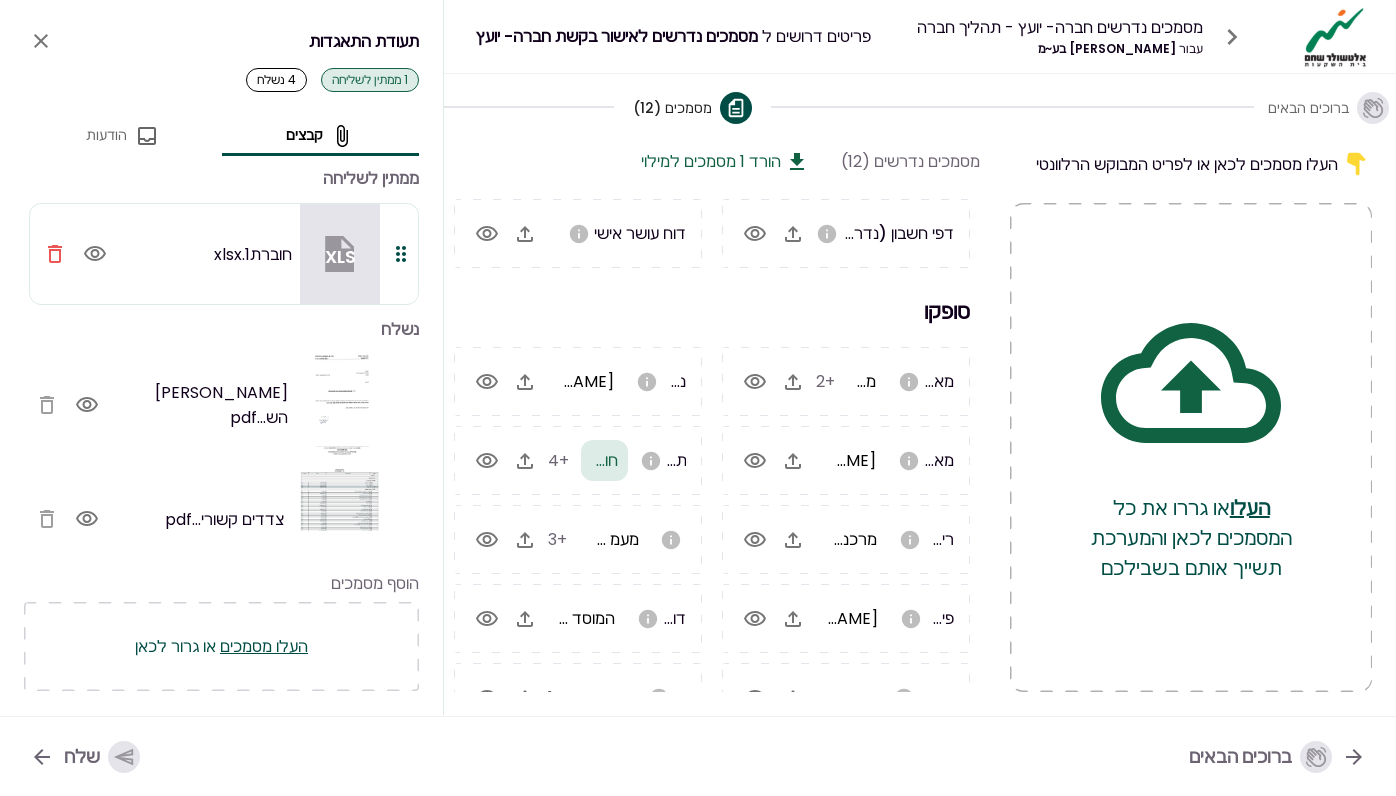 click on "שלח" at bounding box center (102, 757) 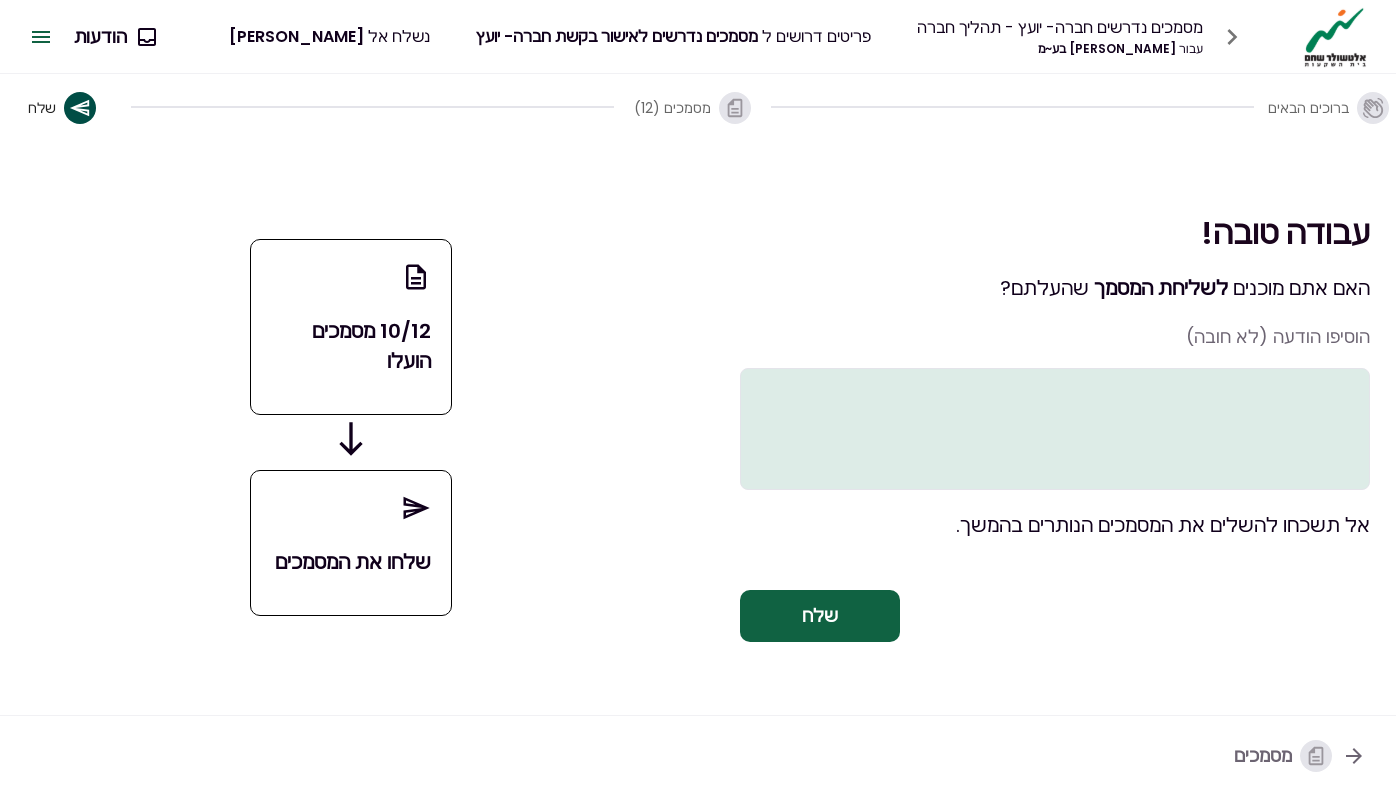 click at bounding box center [1055, 429] 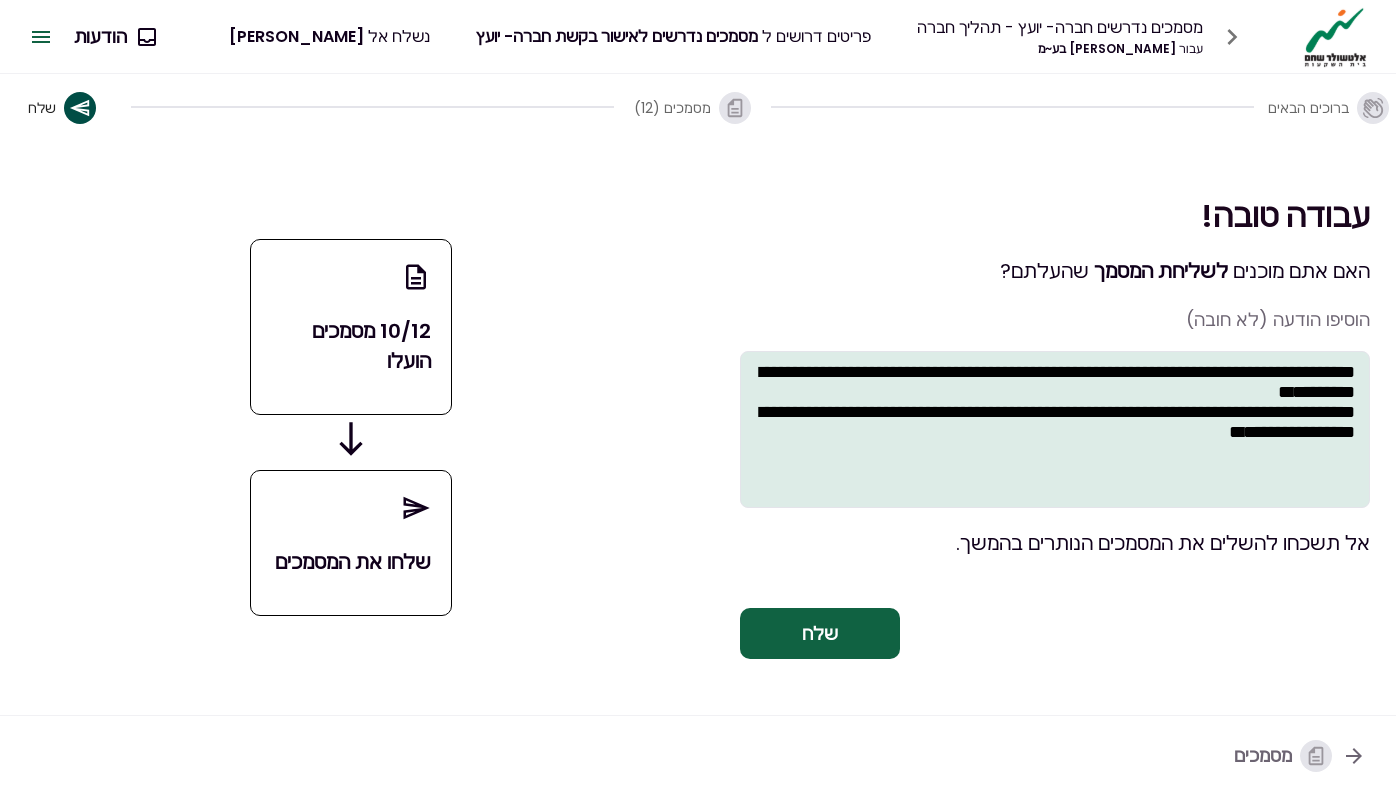 drag, startPoint x: 1269, startPoint y: 377, endPoint x: 1395, endPoint y: 377, distance: 126 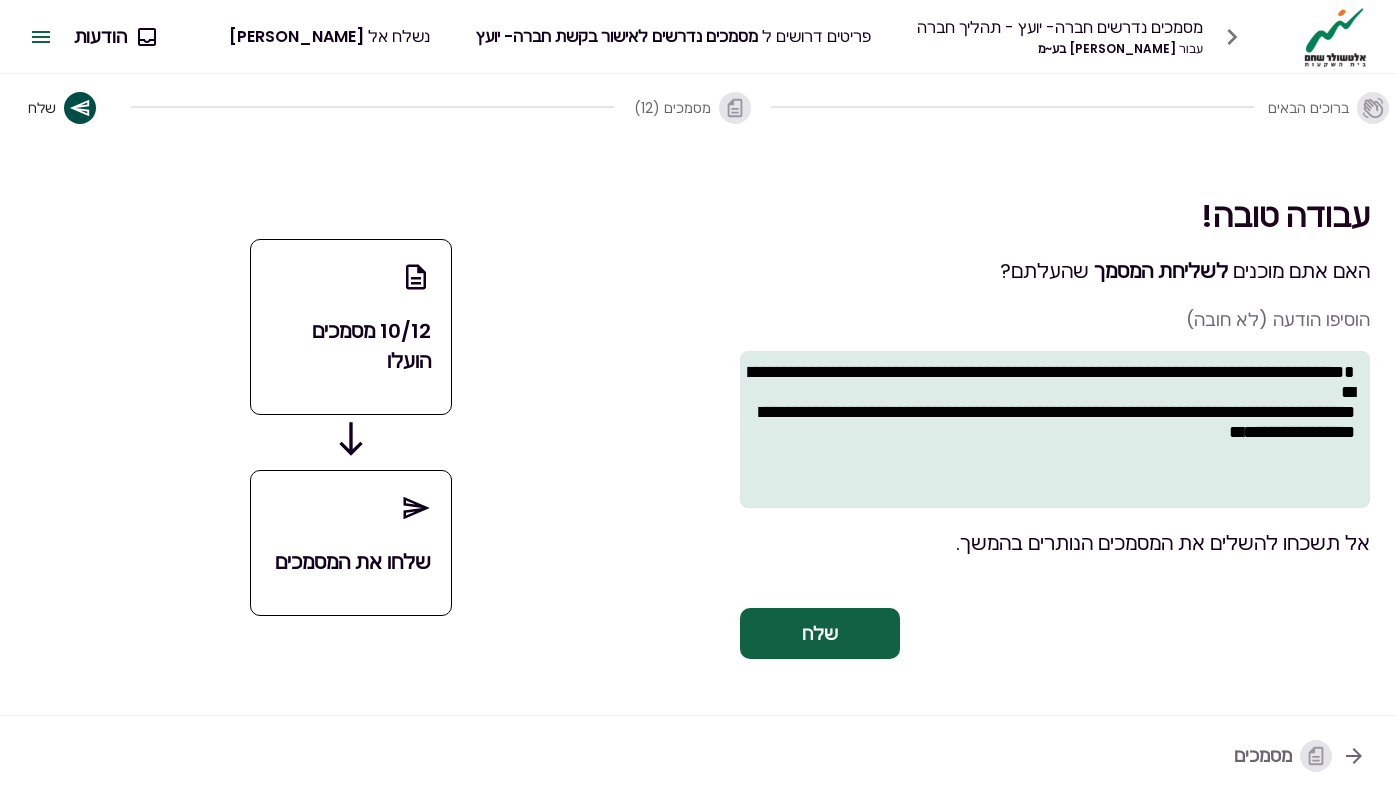 drag, startPoint x: 1047, startPoint y: 453, endPoint x: 1234, endPoint y: 452, distance: 187.00267 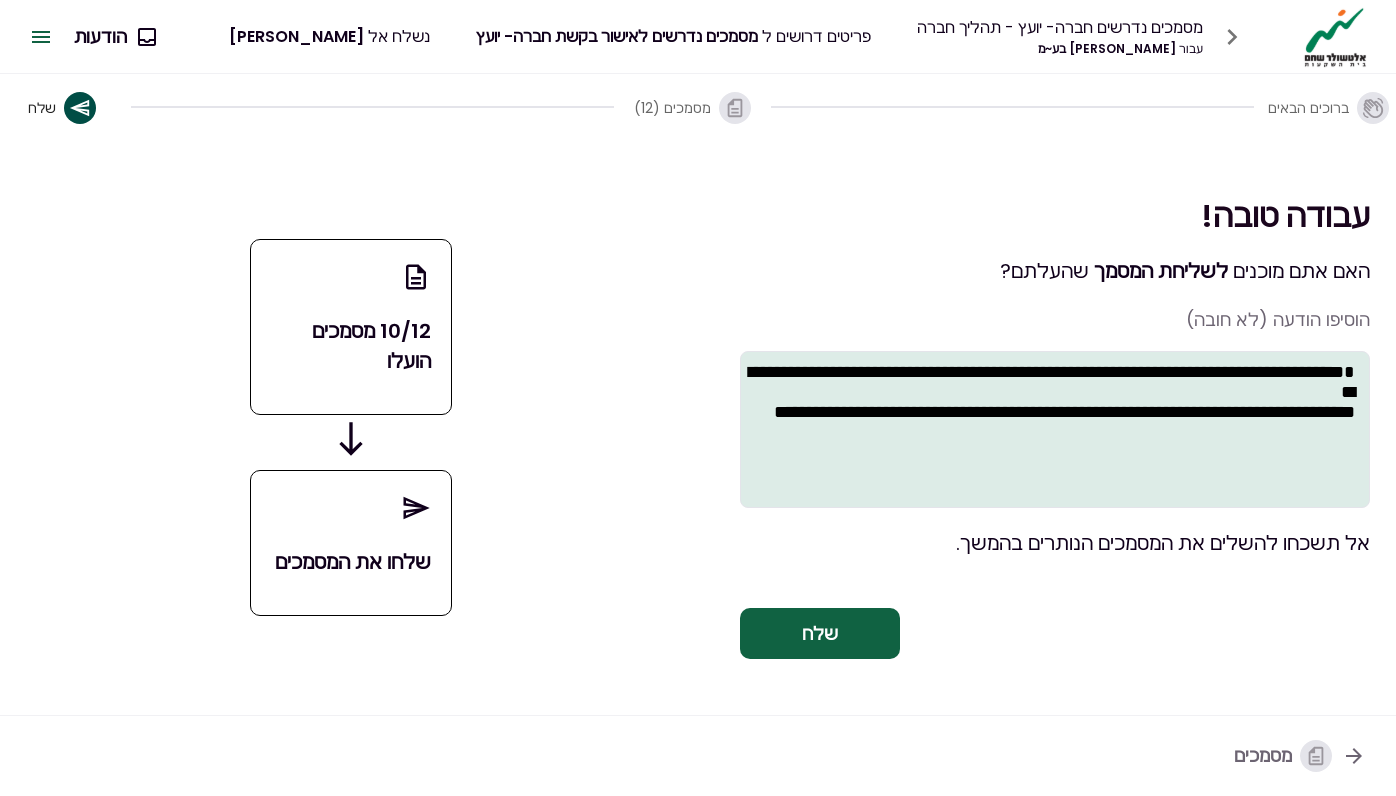 type on "**********" 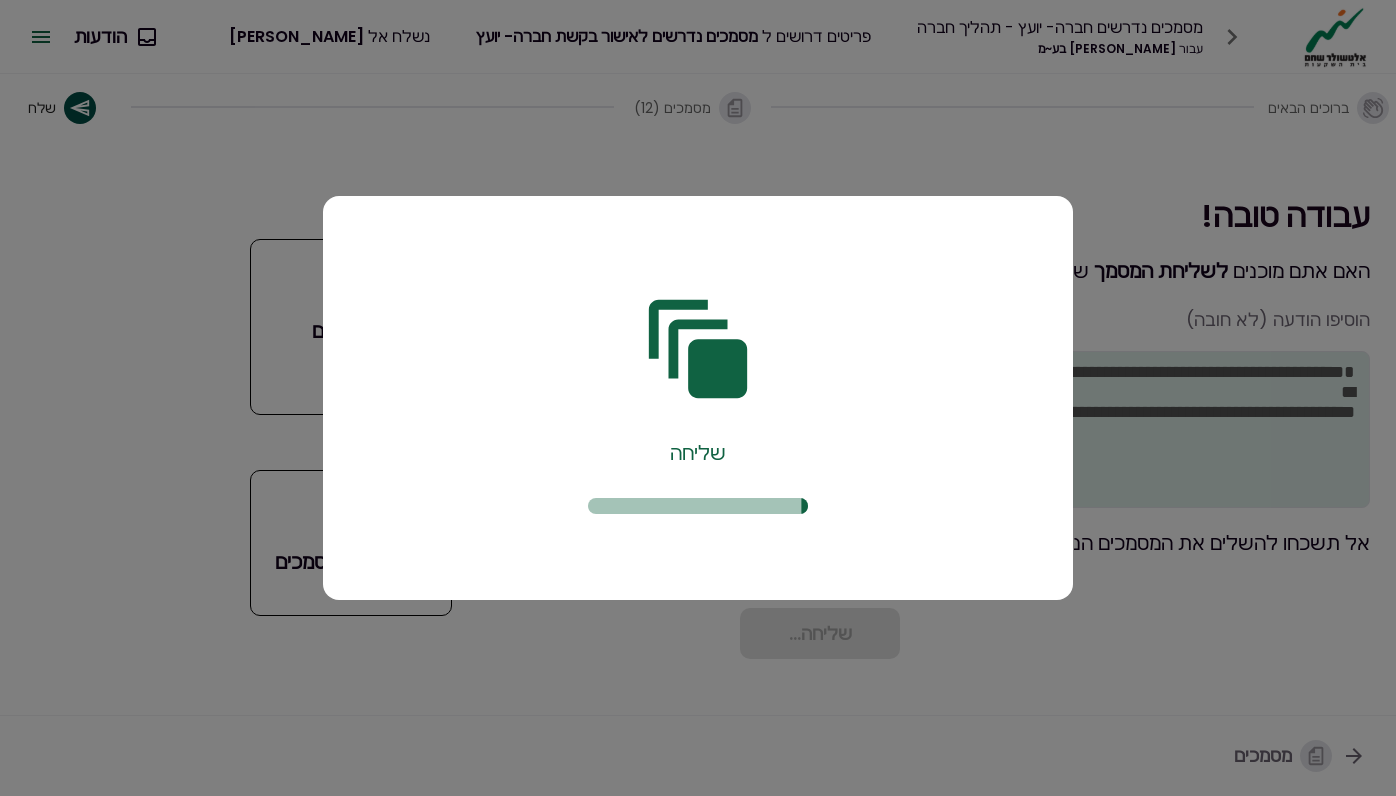 type 